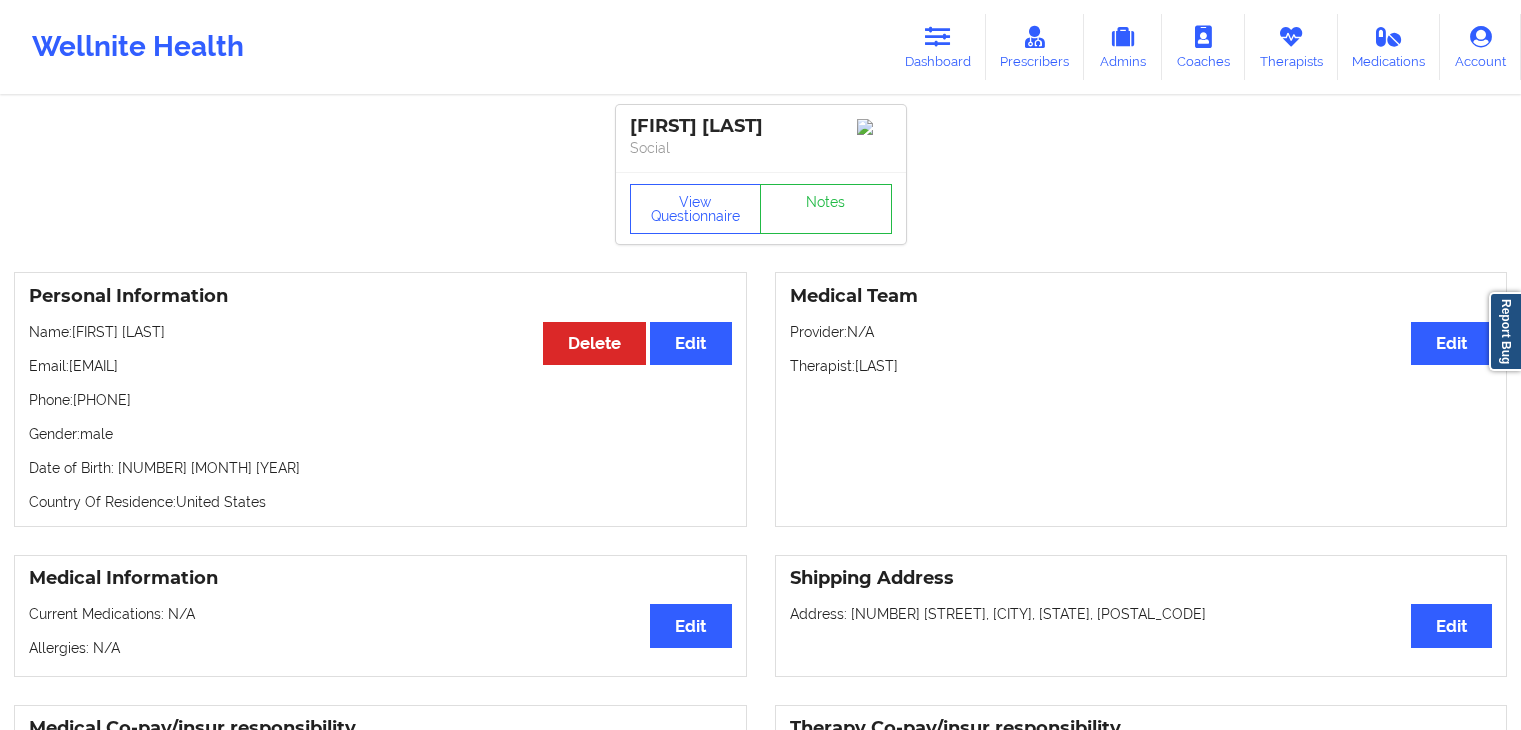 scroll, scrollTop: 311, scrollLeft: 0, axis: vertical 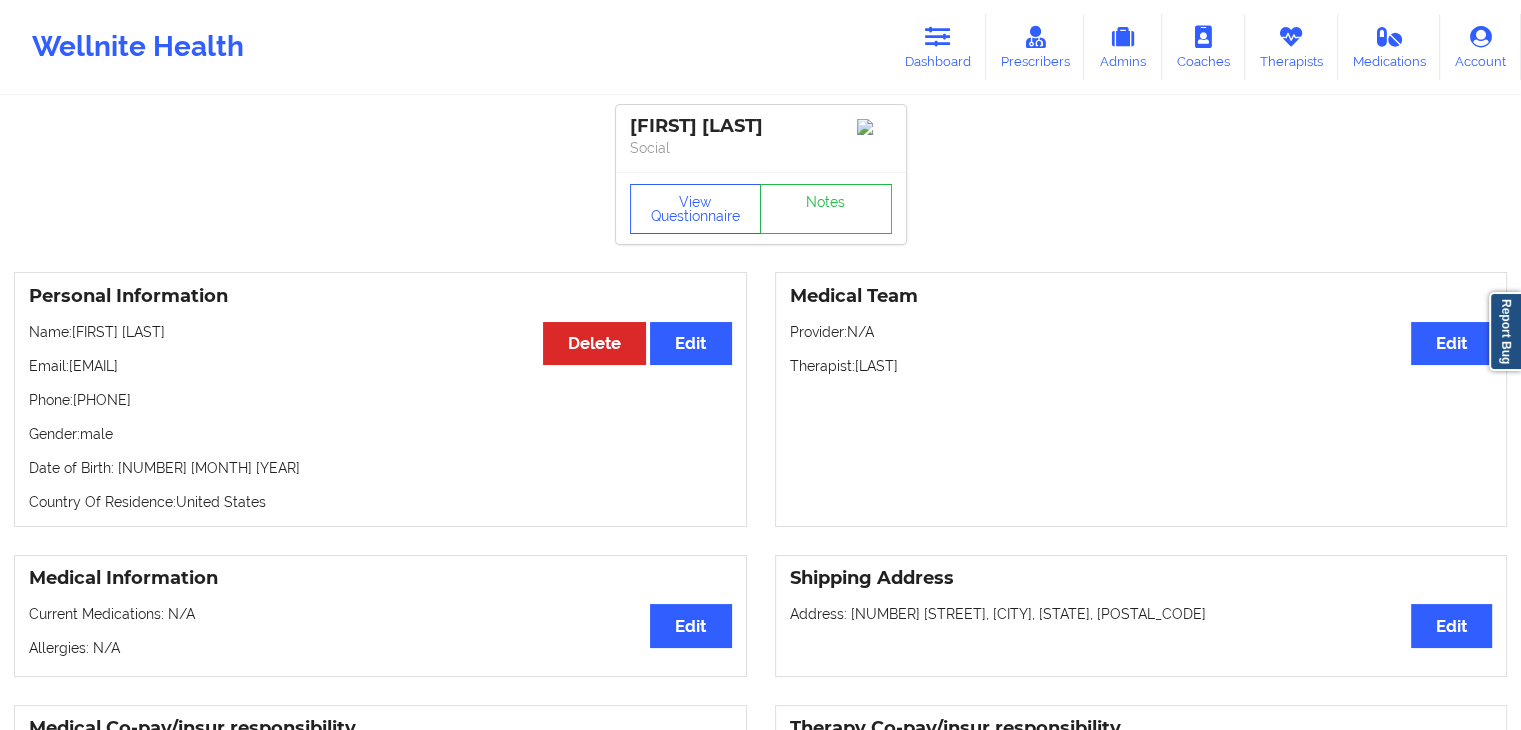 click on "Juan Fernandez Social View Questionnaire Notes Personal Information Edit Delete Name:  Juan Fernandez Email:  ferkidez@gmail.com Phone:  +1786-354-4625 Gender:  male Date of Birth:   25th of January 1994 Country Of Residence: United States Medical Team Edit Provider:  N/A Therapist:  Jennifer Bloom Medical Information Edit Current Medications:   N/A Allergies:   N/A Shipping Address Edit Address:   13905 sw 56th ln, Miami, Fl, 33183 Medical Co-pay/insur responsibility Edit Current session (one time charge): N/A Recurring co-pay charge - all prescriber sessions :   N/A Recurring co-pay charge - prescriber 10 min :   N/A Recurring co-pay charge - prescriber 30 min :   N/A Therapy Co-pay/insur responsibility Edit Current session (one time charge): N/A Recurring co-pay charge - all therapy sessions :   N/A Recurring co-pay charge - therapy 30 min :   N/A Recurring co-pay charge - therapy 45 min :   N/A Recurring co-pay charge - therapy 60 min :   N/A State of Residence Edit State:   Florida Insurance Address" at bounding box center [760, 1003] 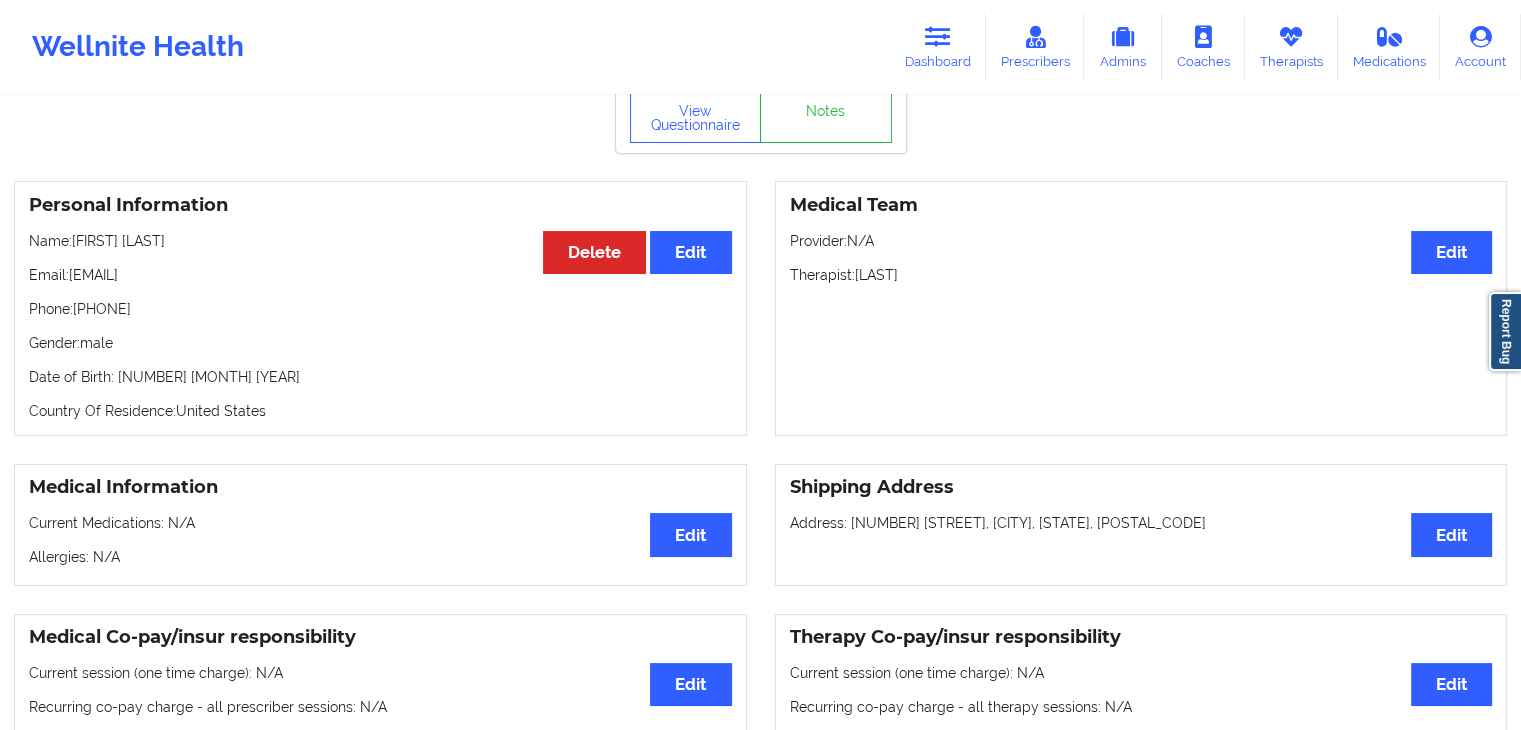 scroll, scrollTop: 200, scrollLeft: 0, axis: vertical 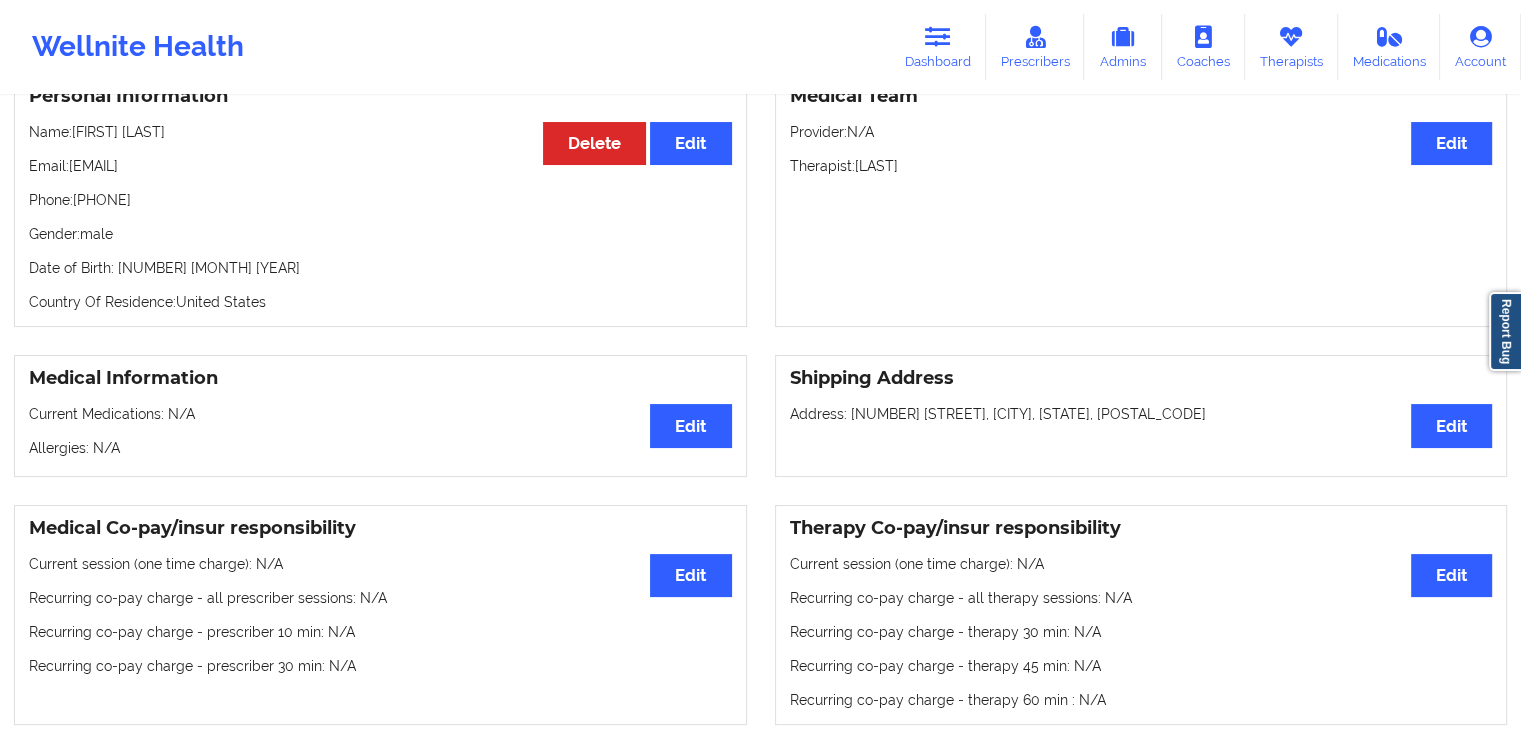 click on "Medical Team Edit Provider:  N/A Therapist:  Jennifer Bloom" at bounding box center (1141, 199) 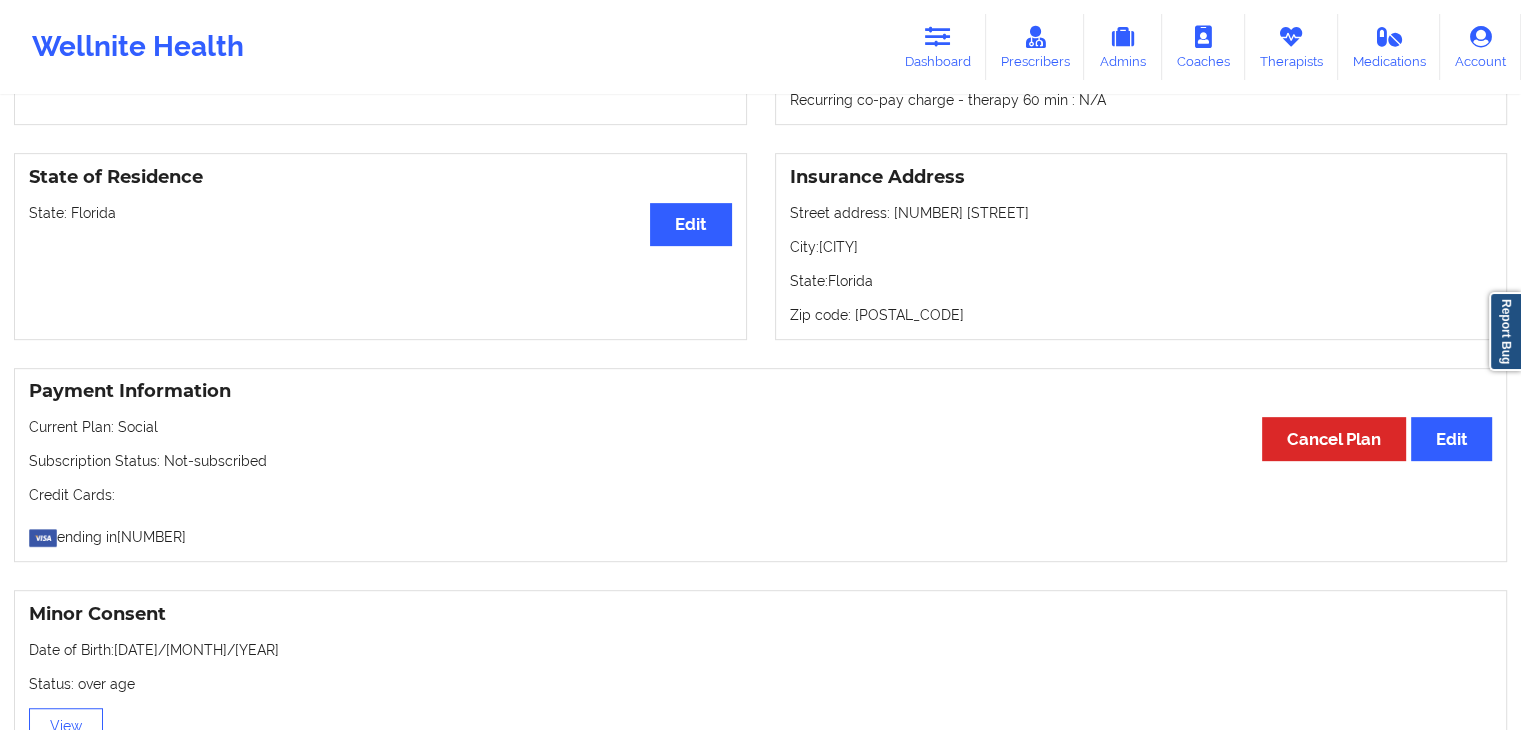 scroll, scrollTop: 400, scrollLeft: 0, axis: vertical 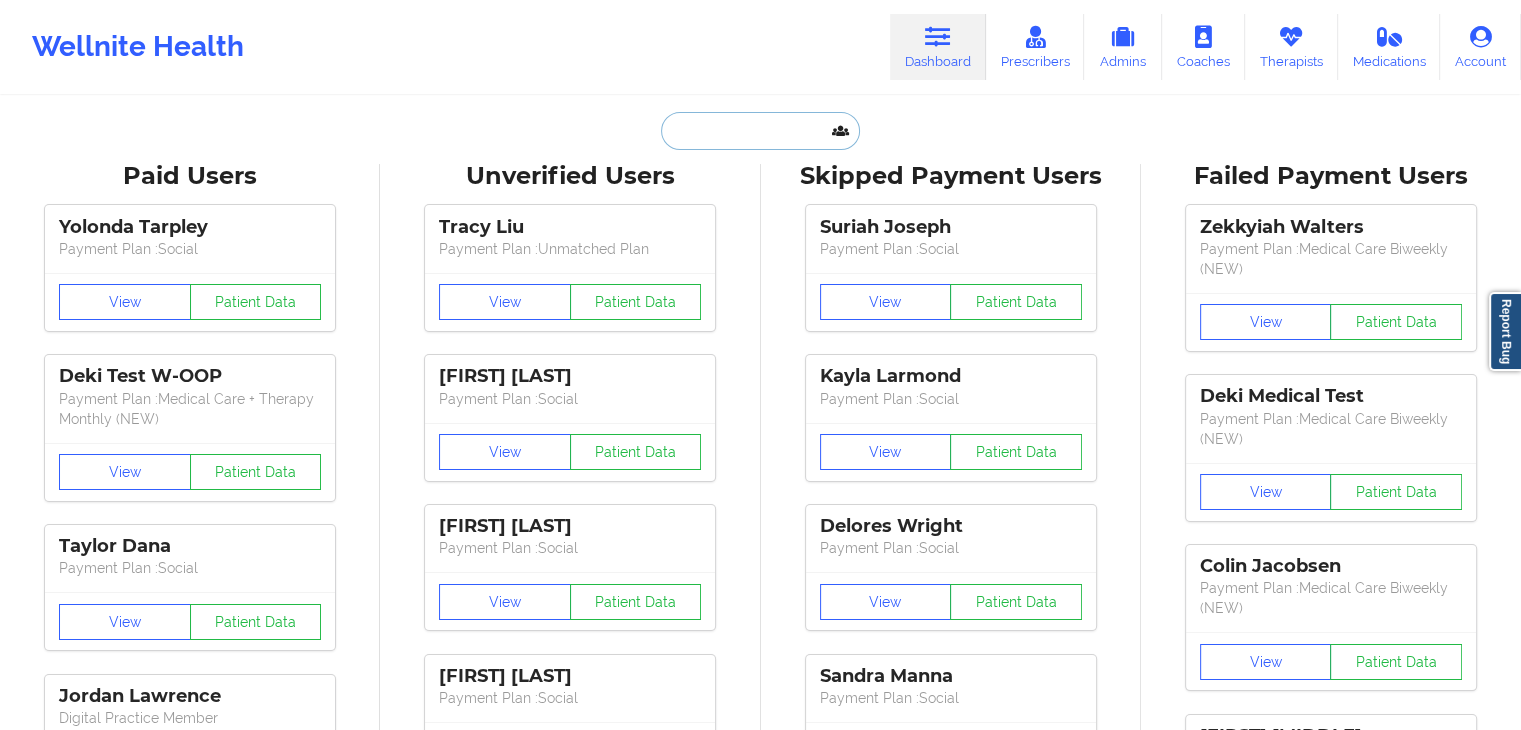 click at bounding box center (760, 131) 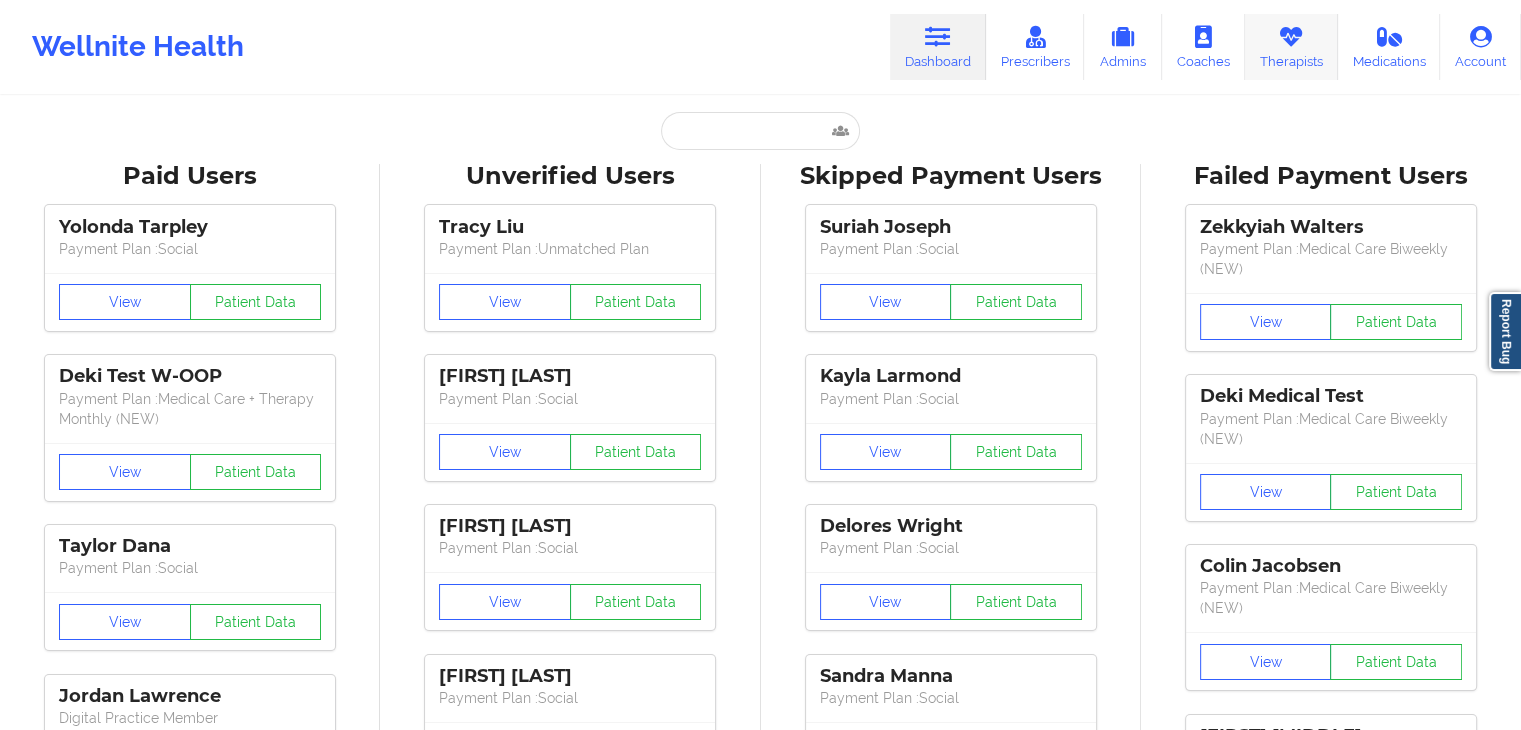 click on "Therapists" at bounding box center [1291, 47] 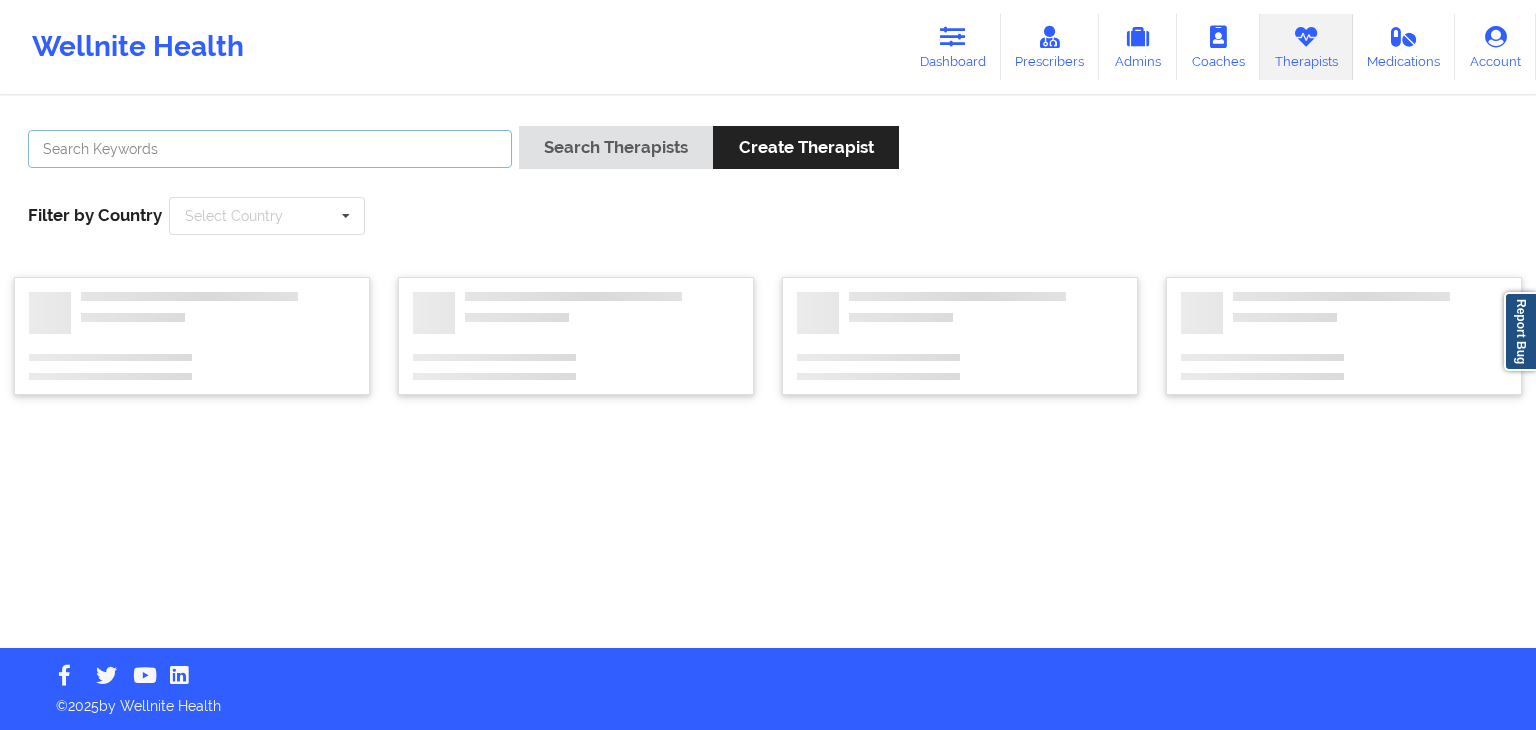 click at bounding box center [270, 149] 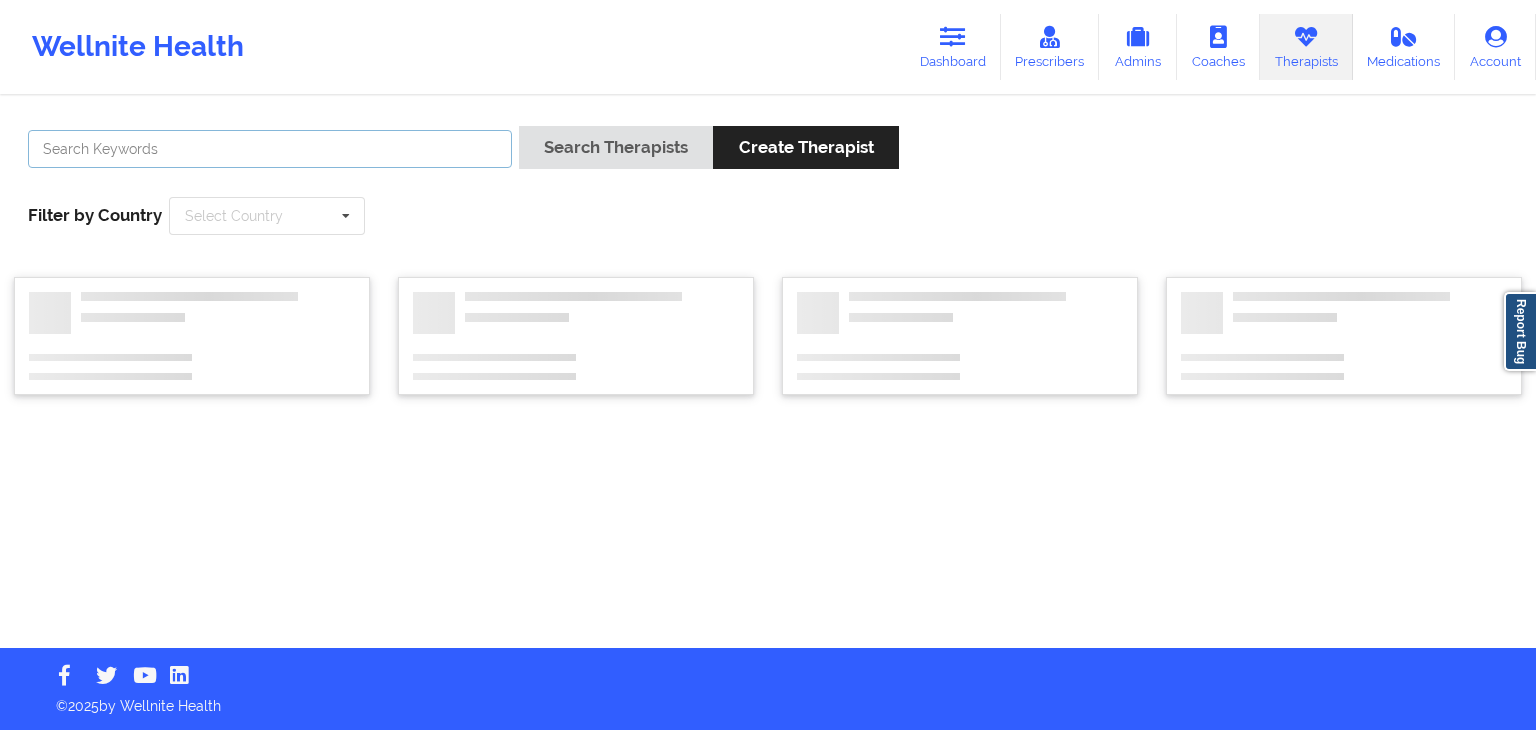 paste on "Jasmine Federick" 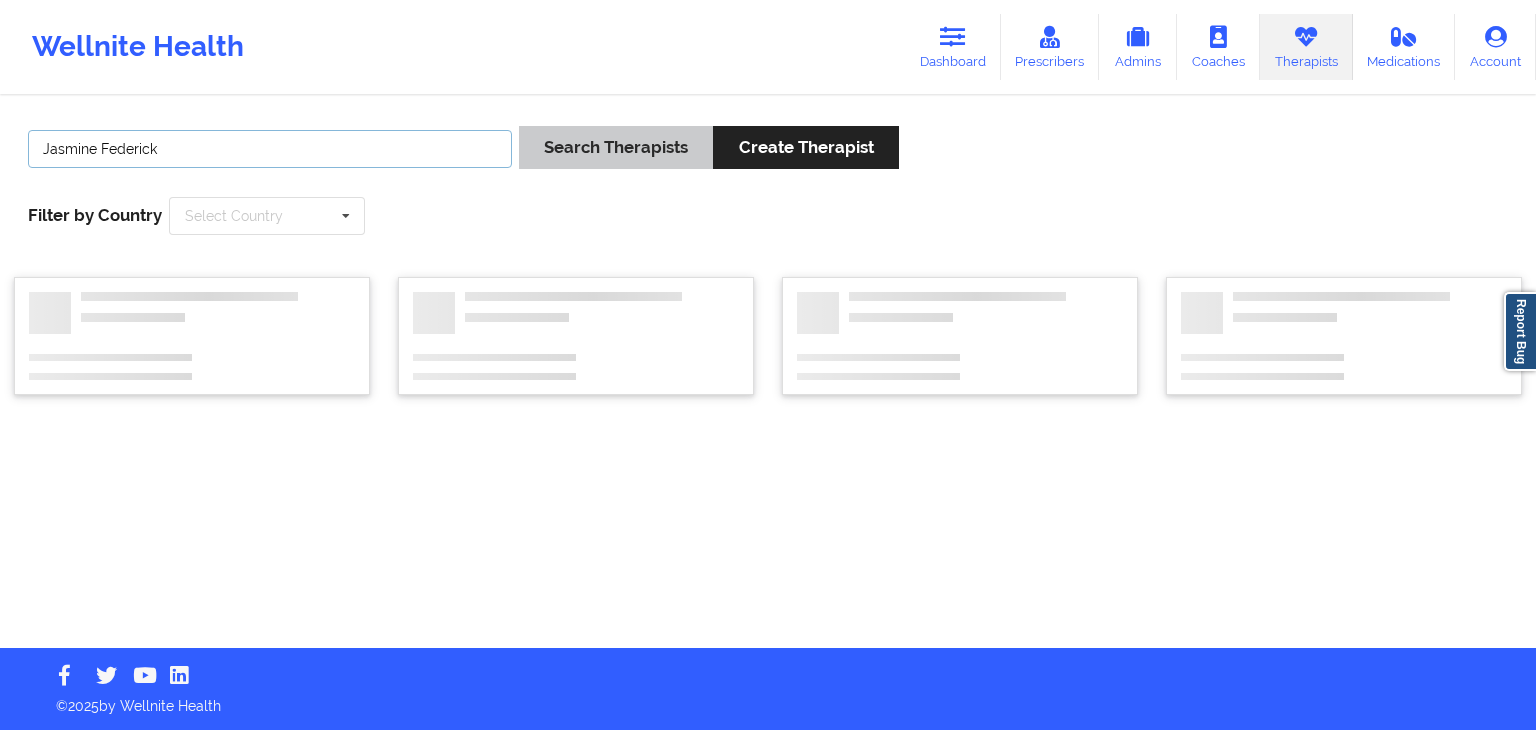 type on "Jasmine Federick" 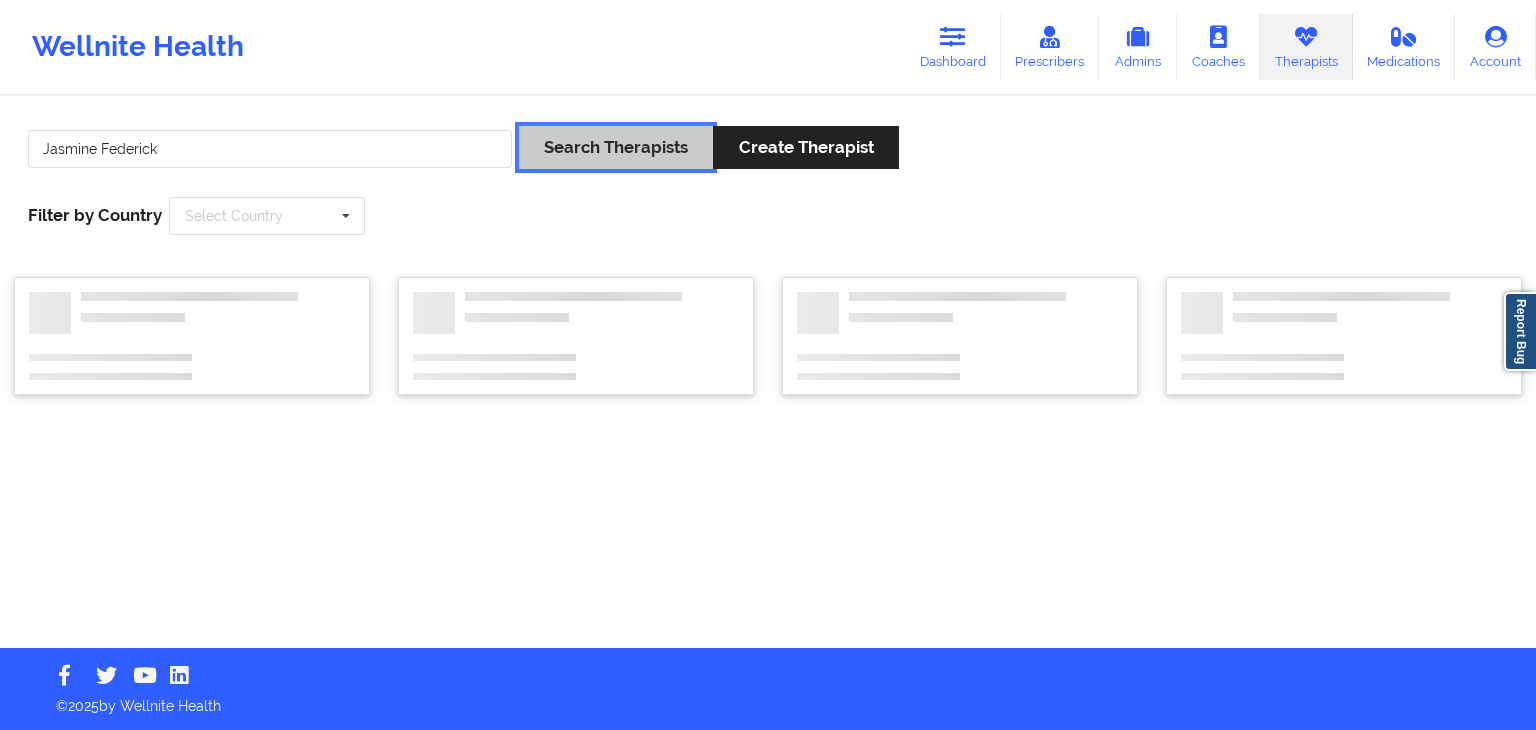 click on "Search Therapists" at bounding box center (616, 147) 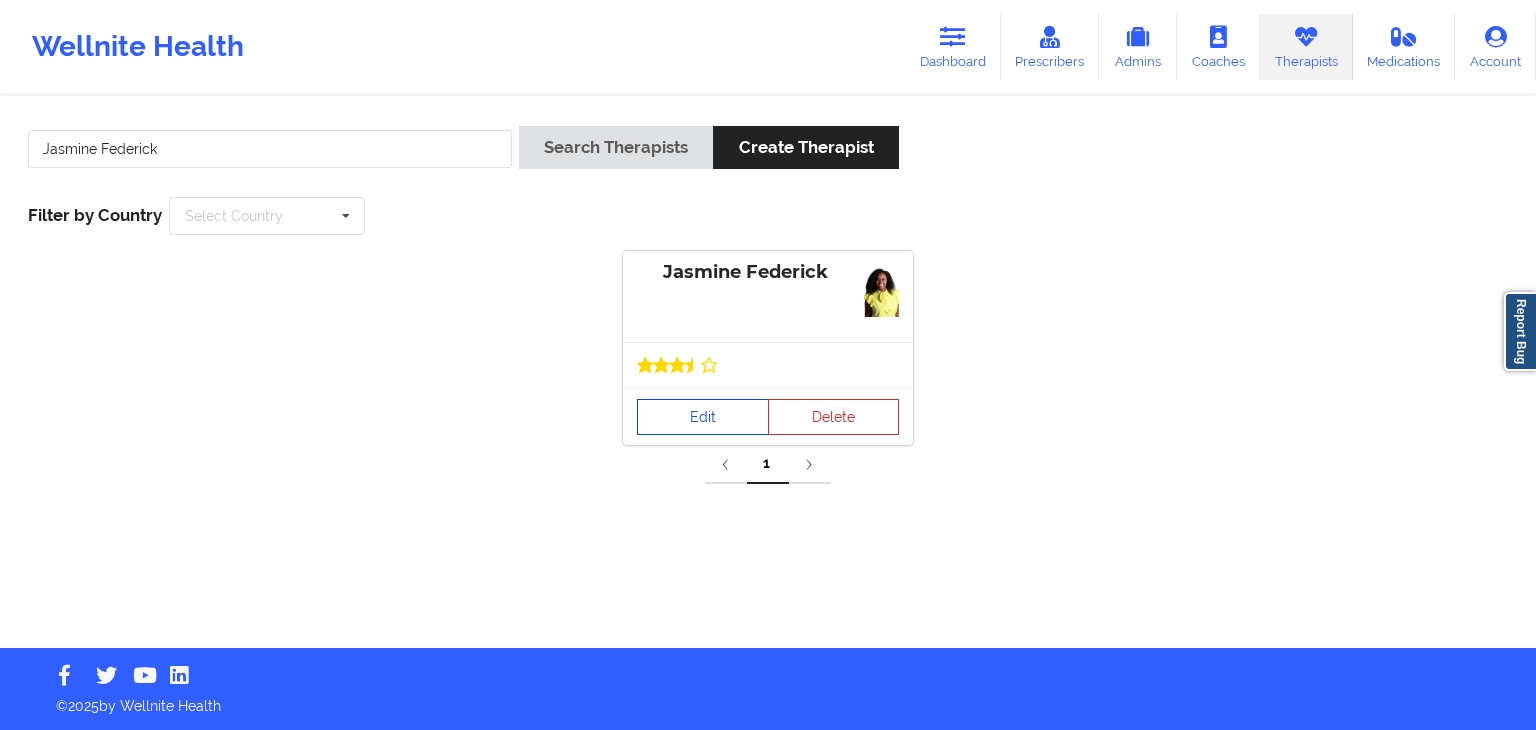 click on "Edit" at bounding box center [703, 417] 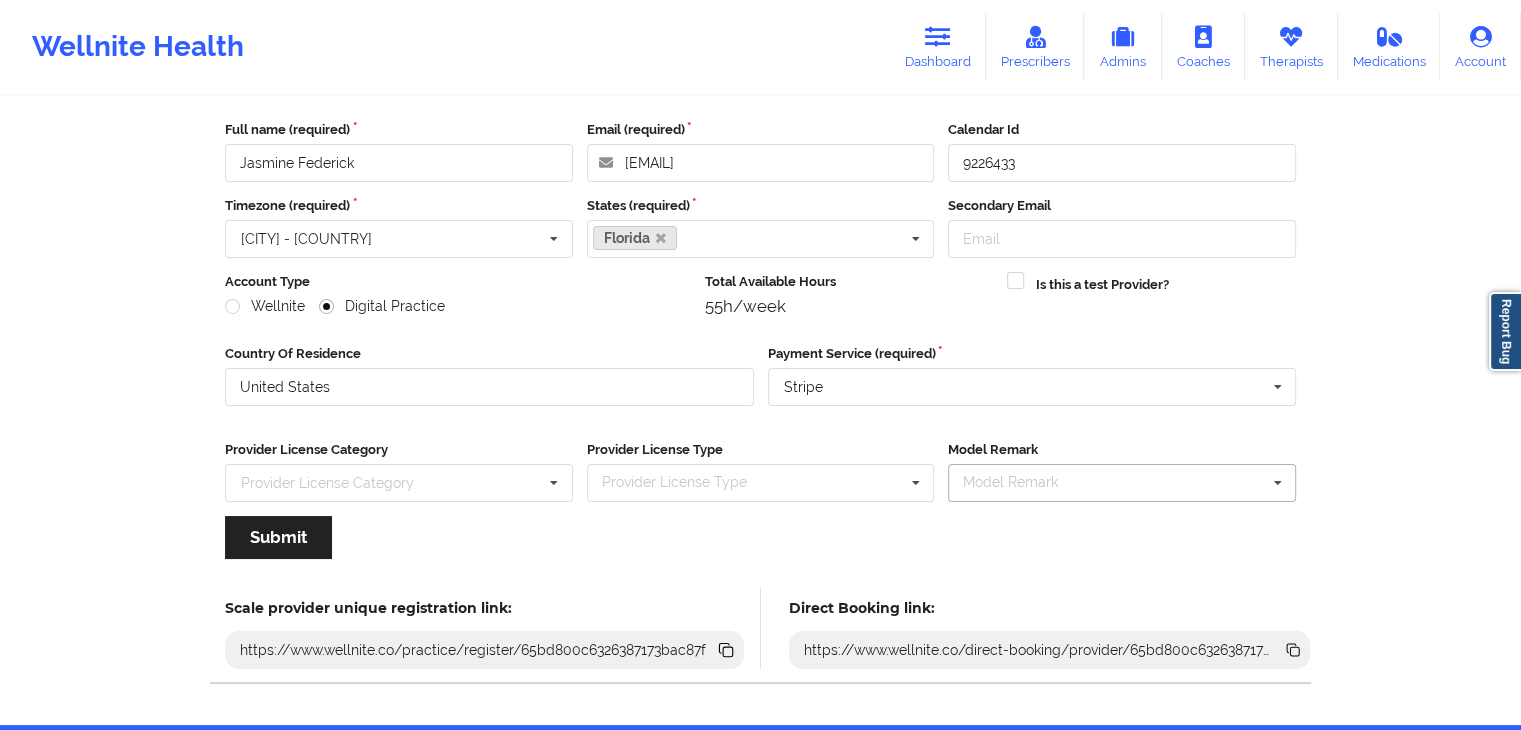 scroll, scrollTop: 166, scrollLeft: 0, axis: vertical 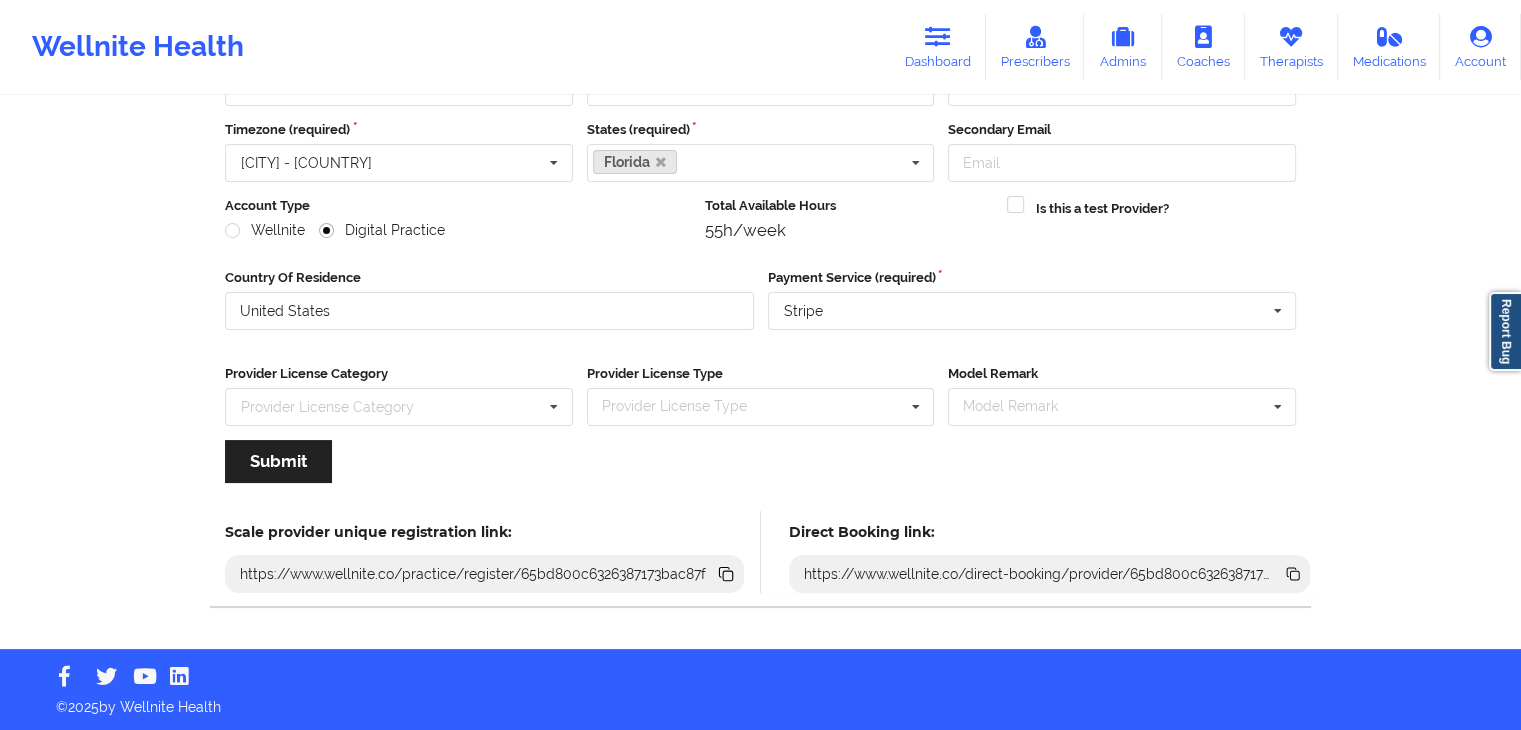 click 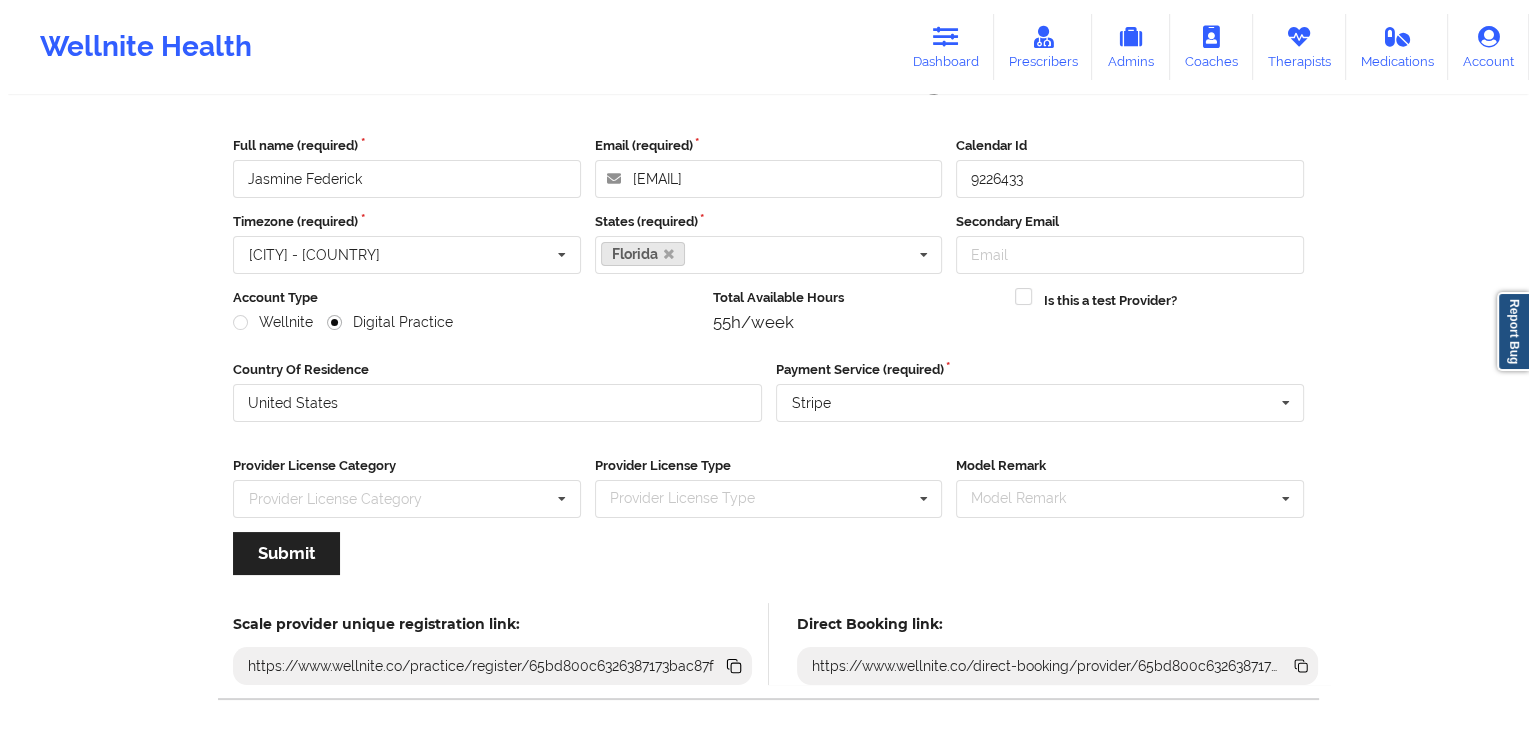 scroll, scrollTop: 0, scrollLeft: 0, axis: both 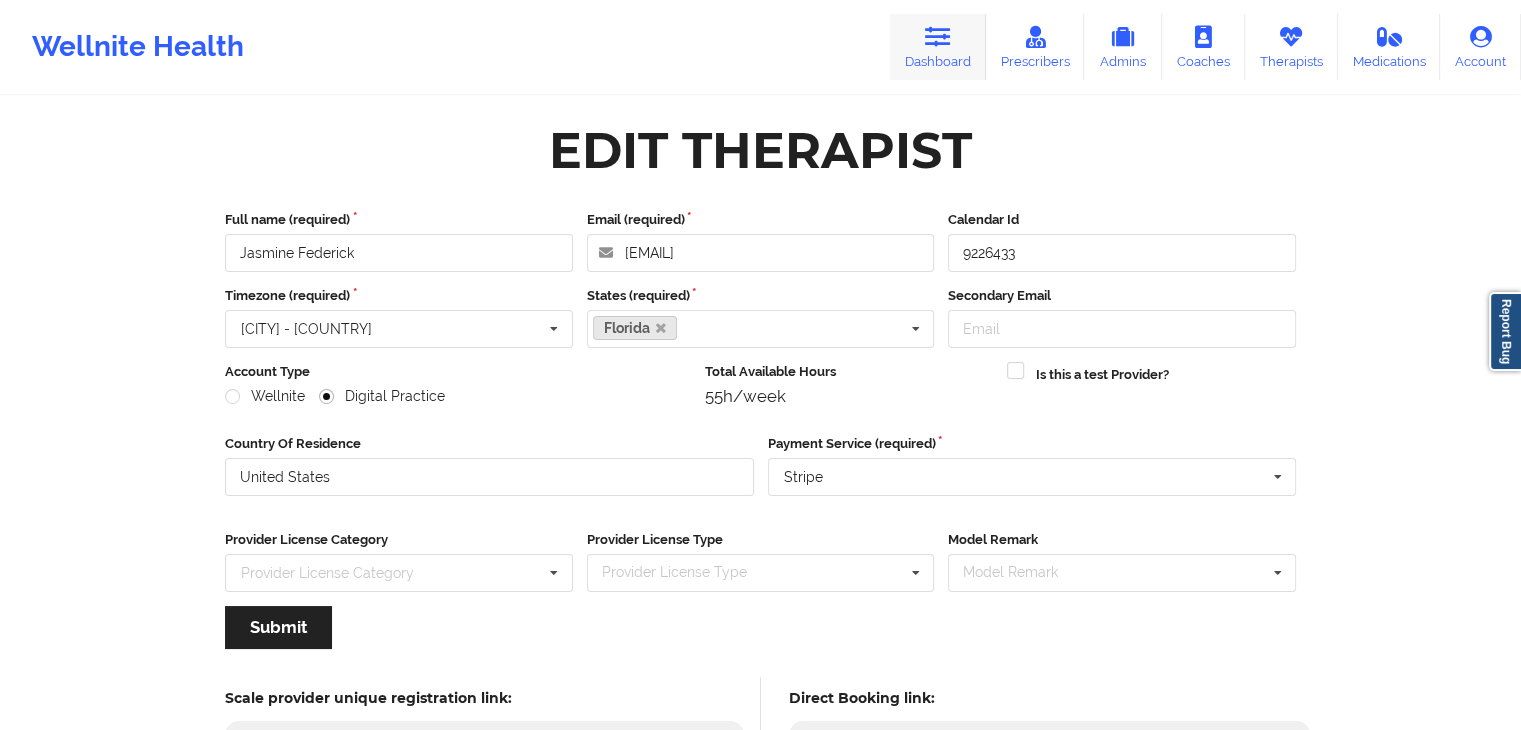 click at bounding box center (938, 37) 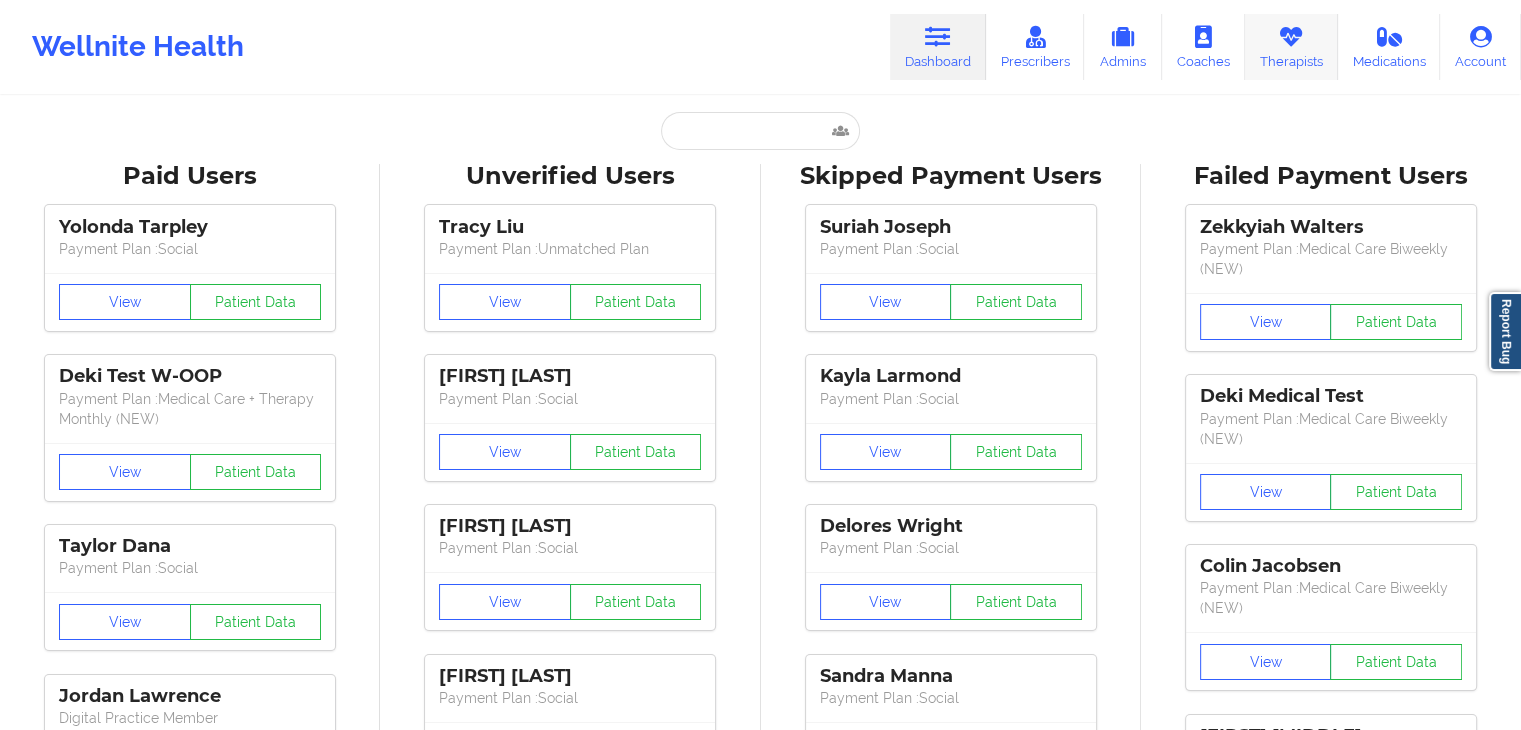 click on "Therapists" at bounding box center [1291, 47] 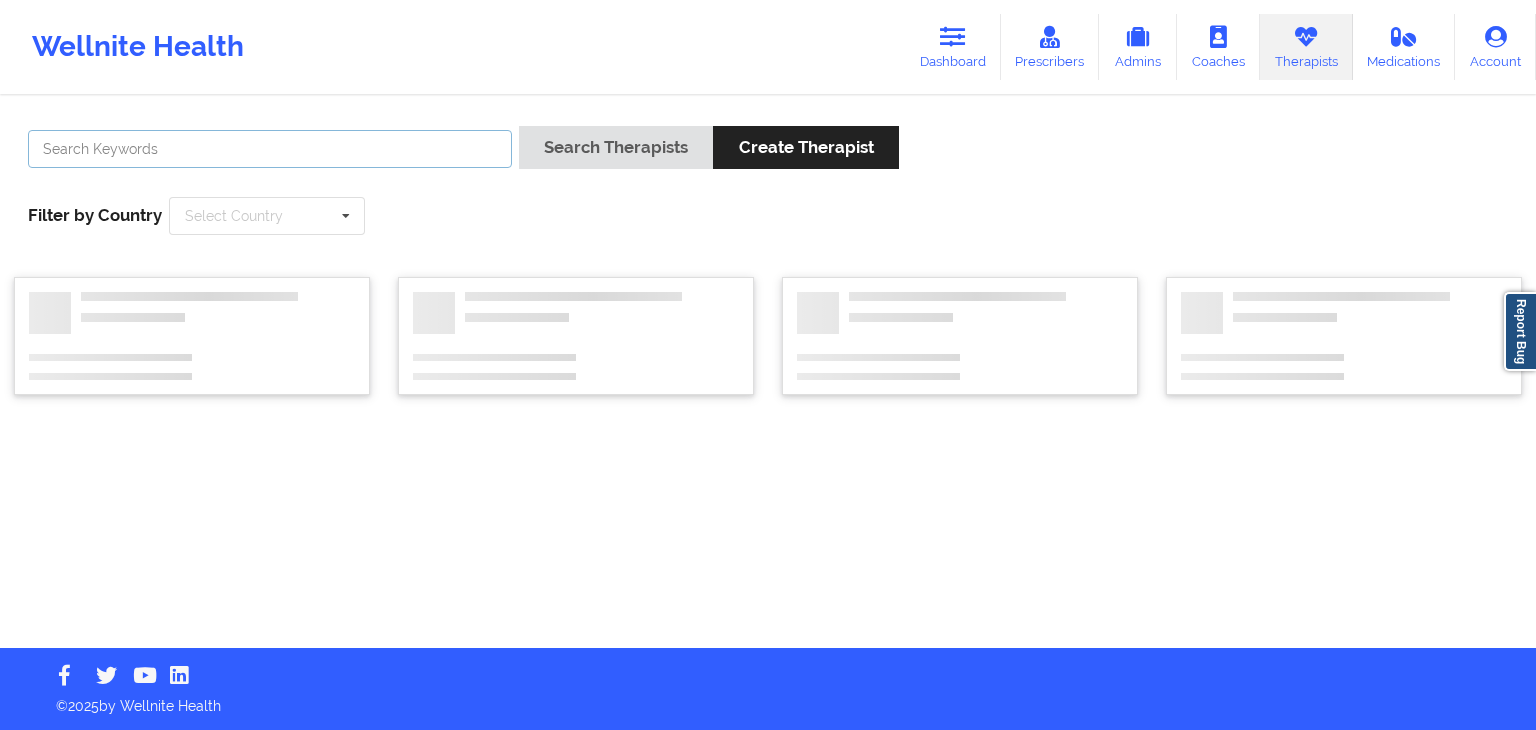 click at bounding box center (270, 149) 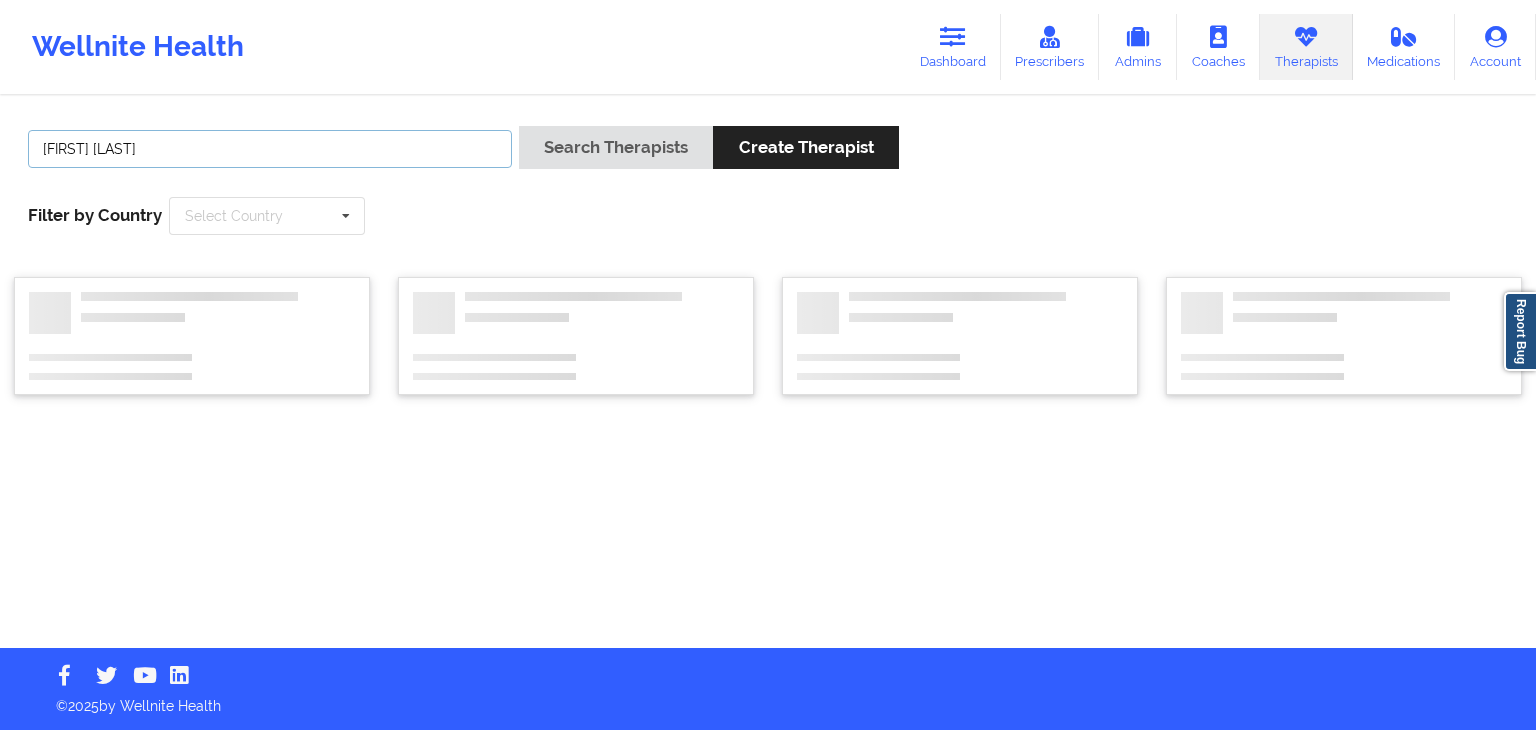 type on "[FIRST] [LAST]" 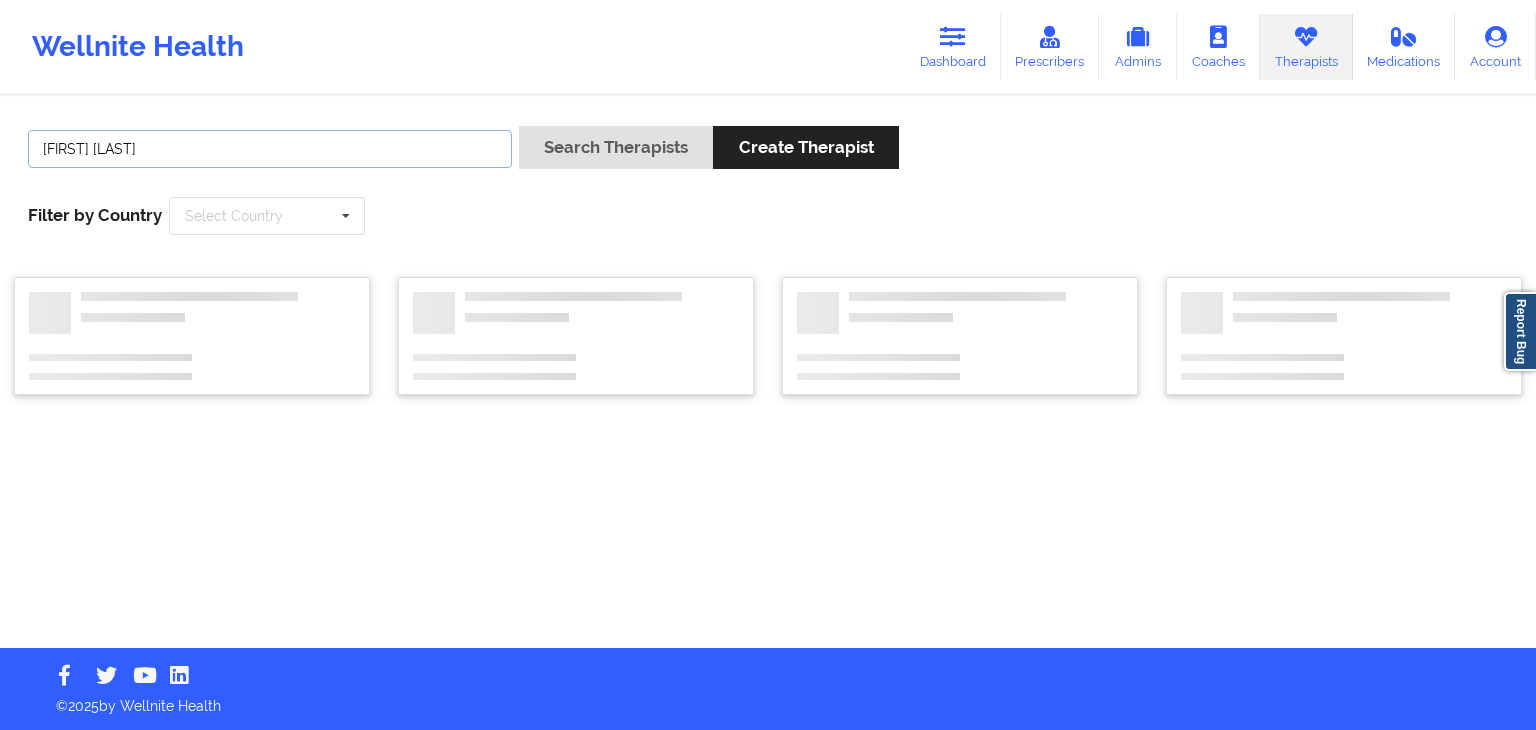 click on "Search Therapists" at bounding box center [616, 147] 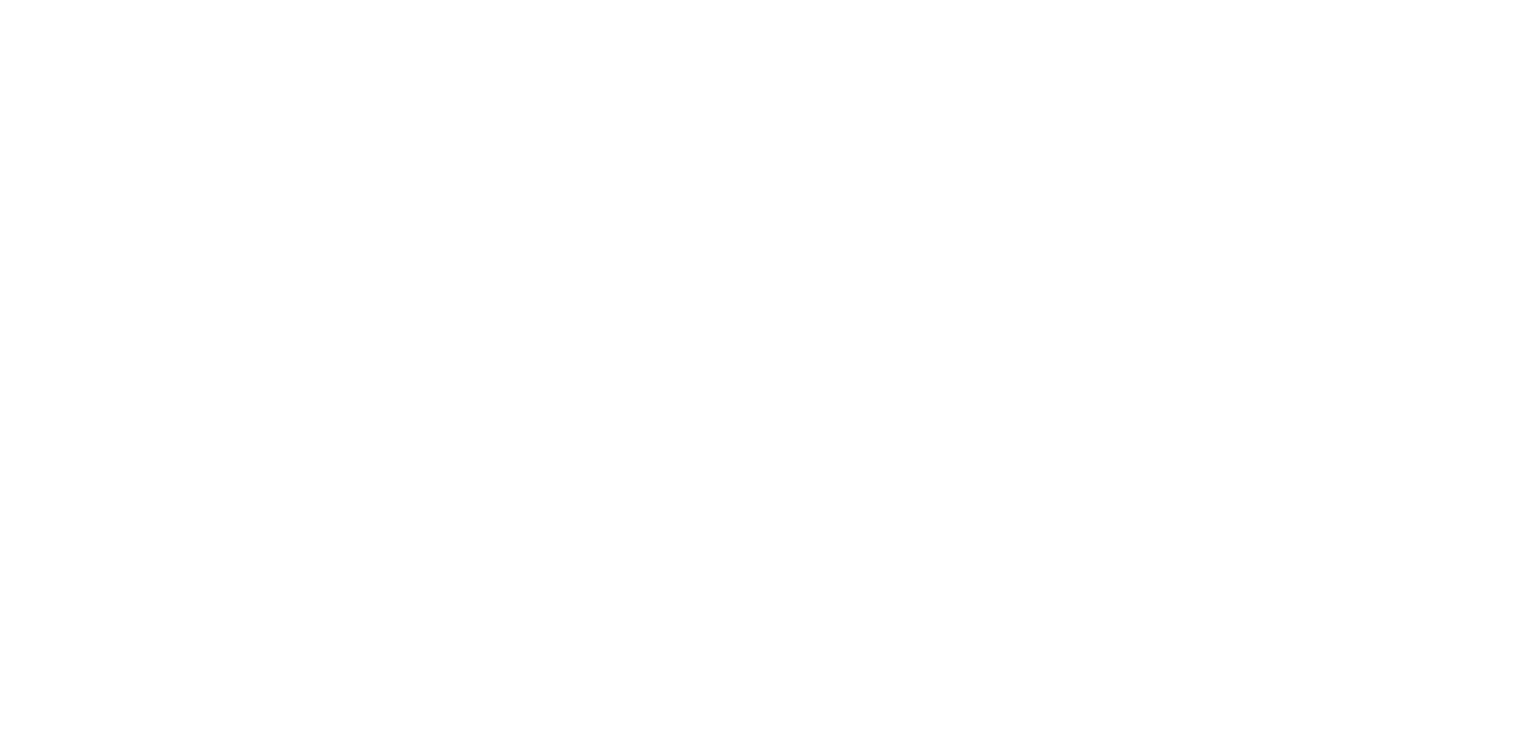 scroll, scrollTop: 0, scrollLeft: 0, axis: both 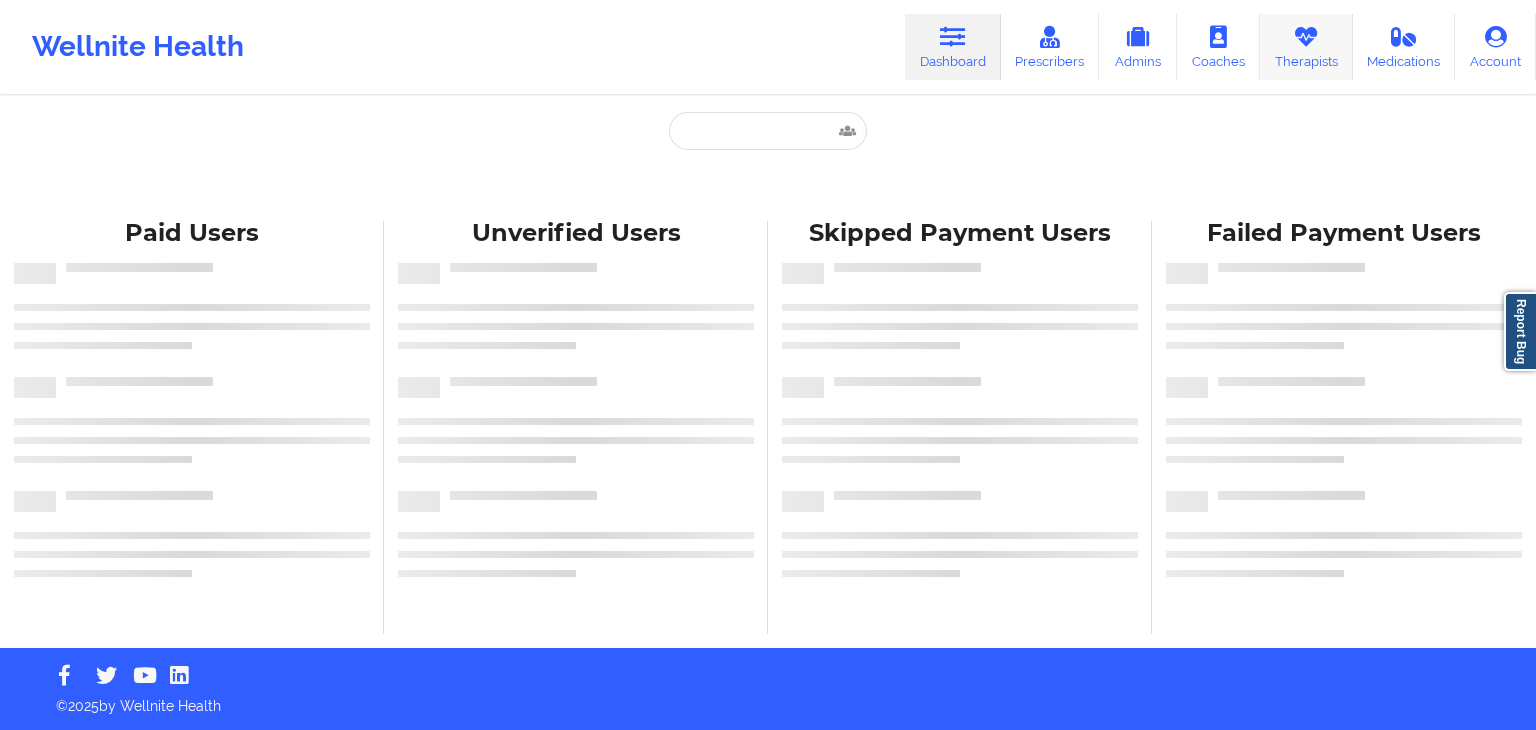 click on "Therapists" at bounding box center (1306, 47) 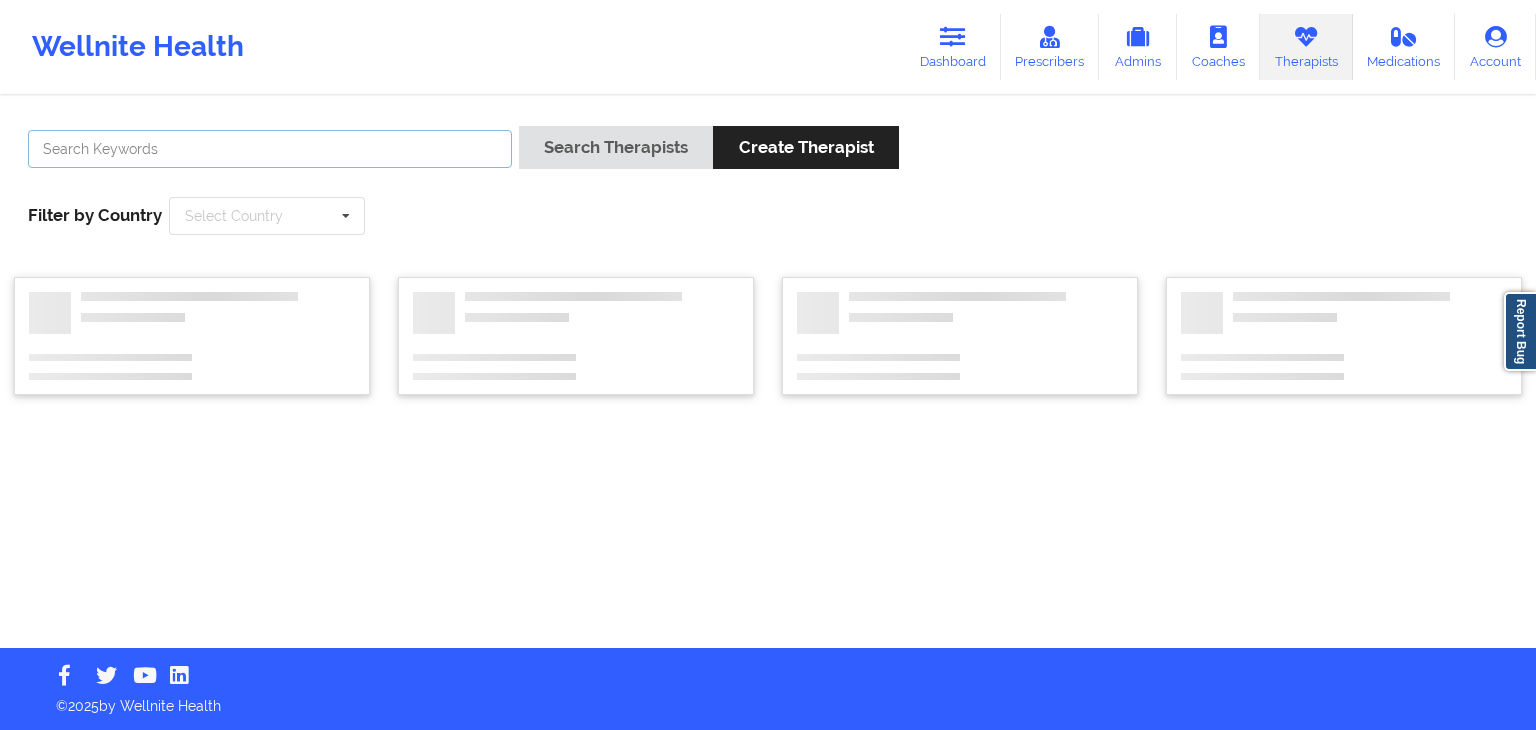 click at bounding box center (270, 149) 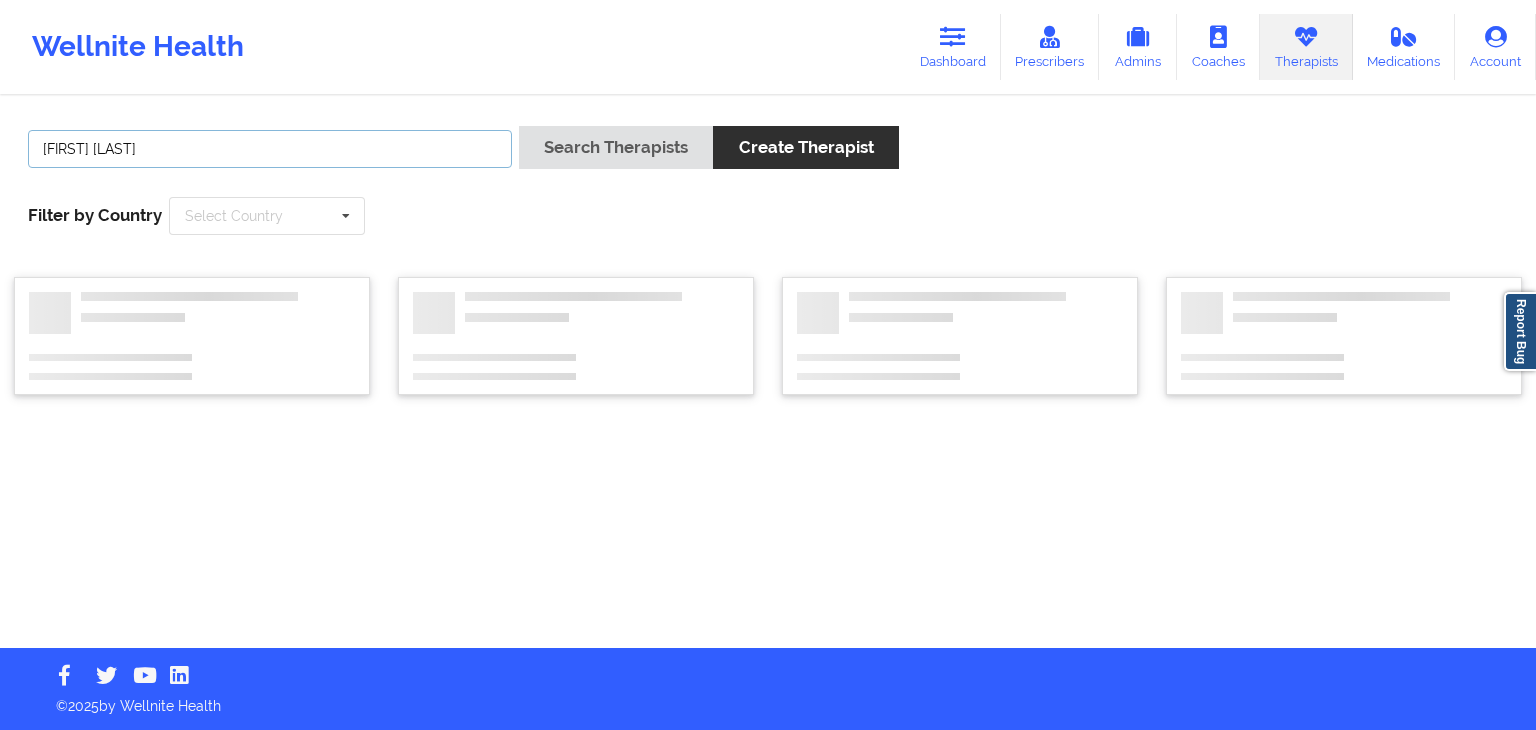 type on "[FIRST] [LAST]" 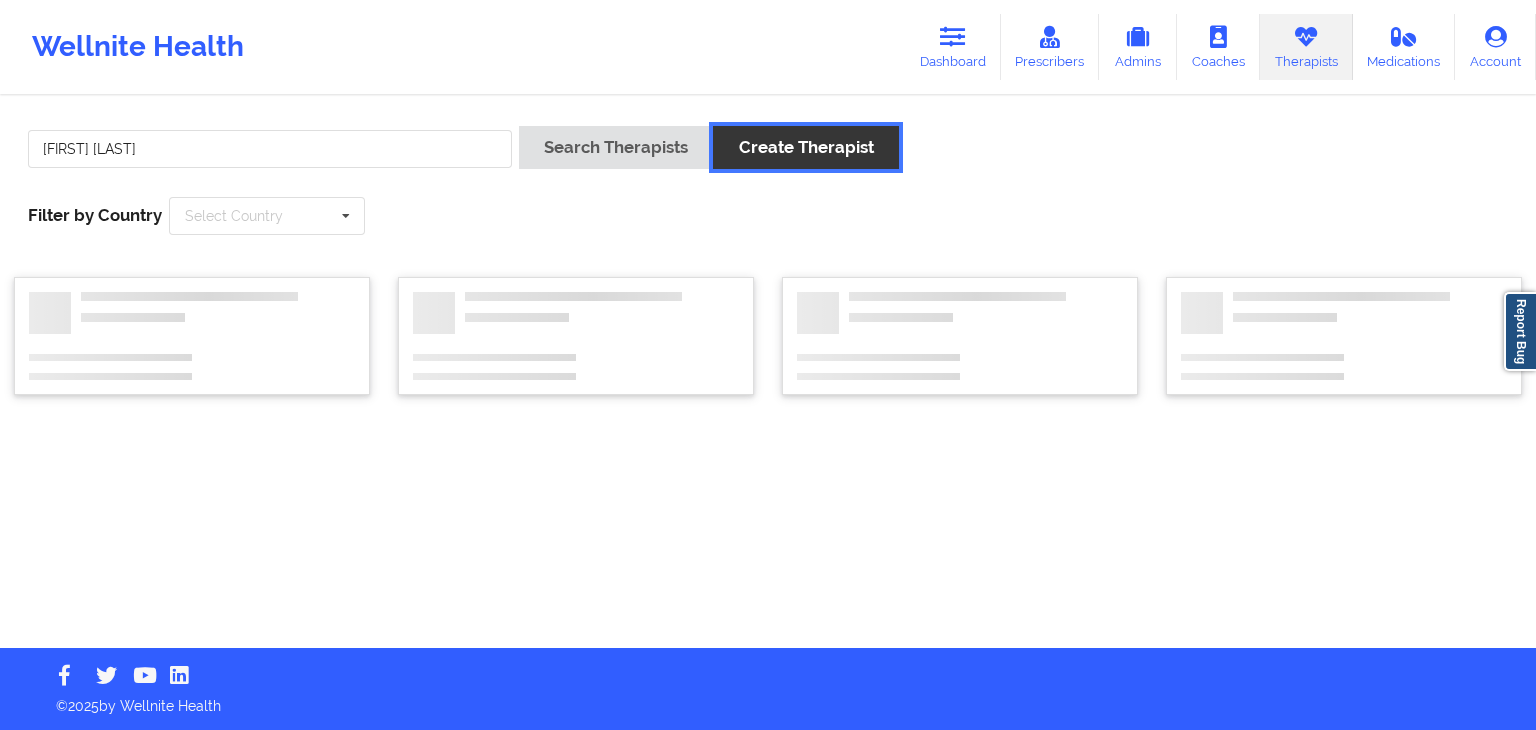 drag, startPoint x: 797, startPoint y: 144, endPoint x: 456, endPoint y: 189, distance: 343.9564 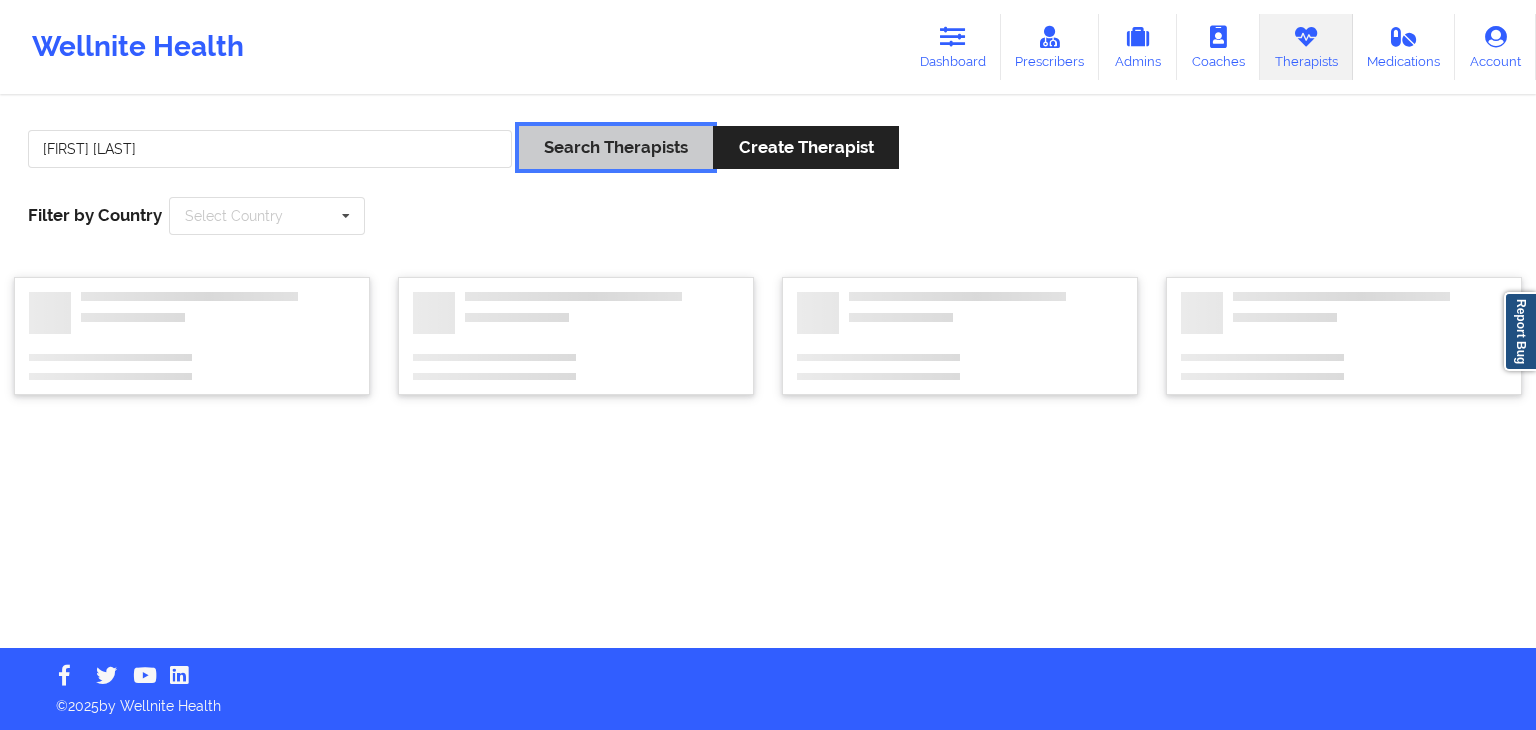 click on "Search Therapists" at bounding box center (616, 147) 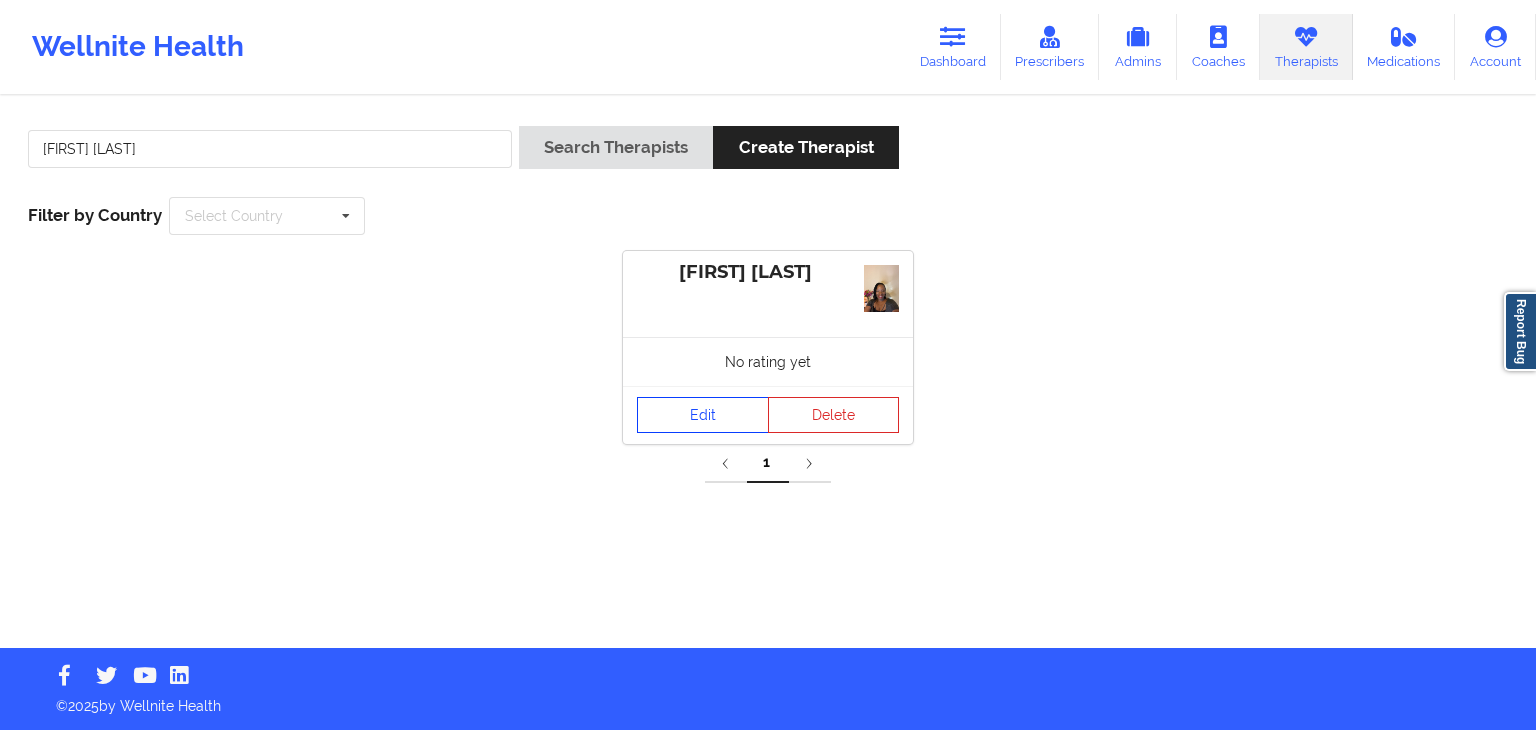 click on "Edit" at bounding box center [703, 415] 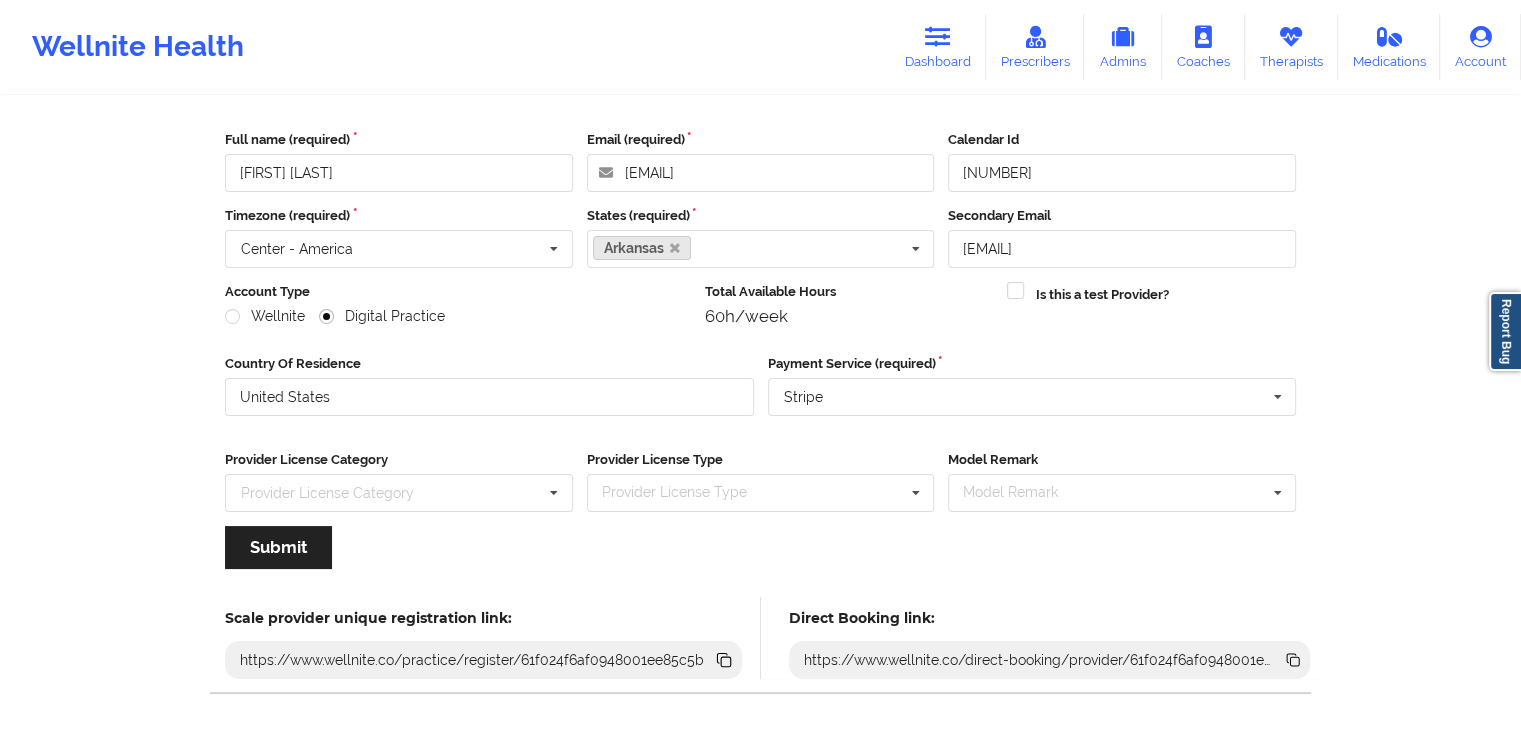 scroll, scrollTop: 166, scrollLeft: 0, axis: vertical 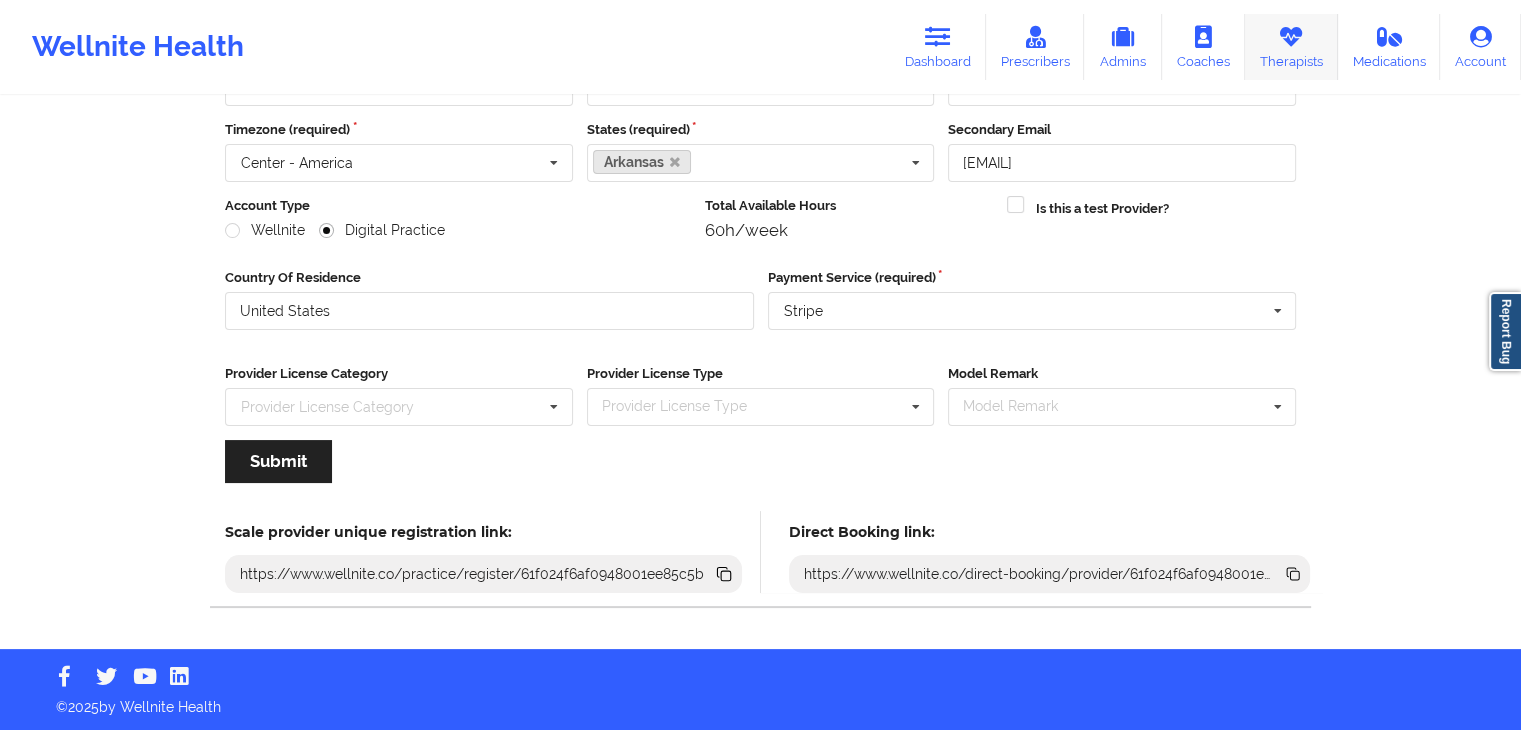 click on "Therapists" at bounding box center [1291, 47] 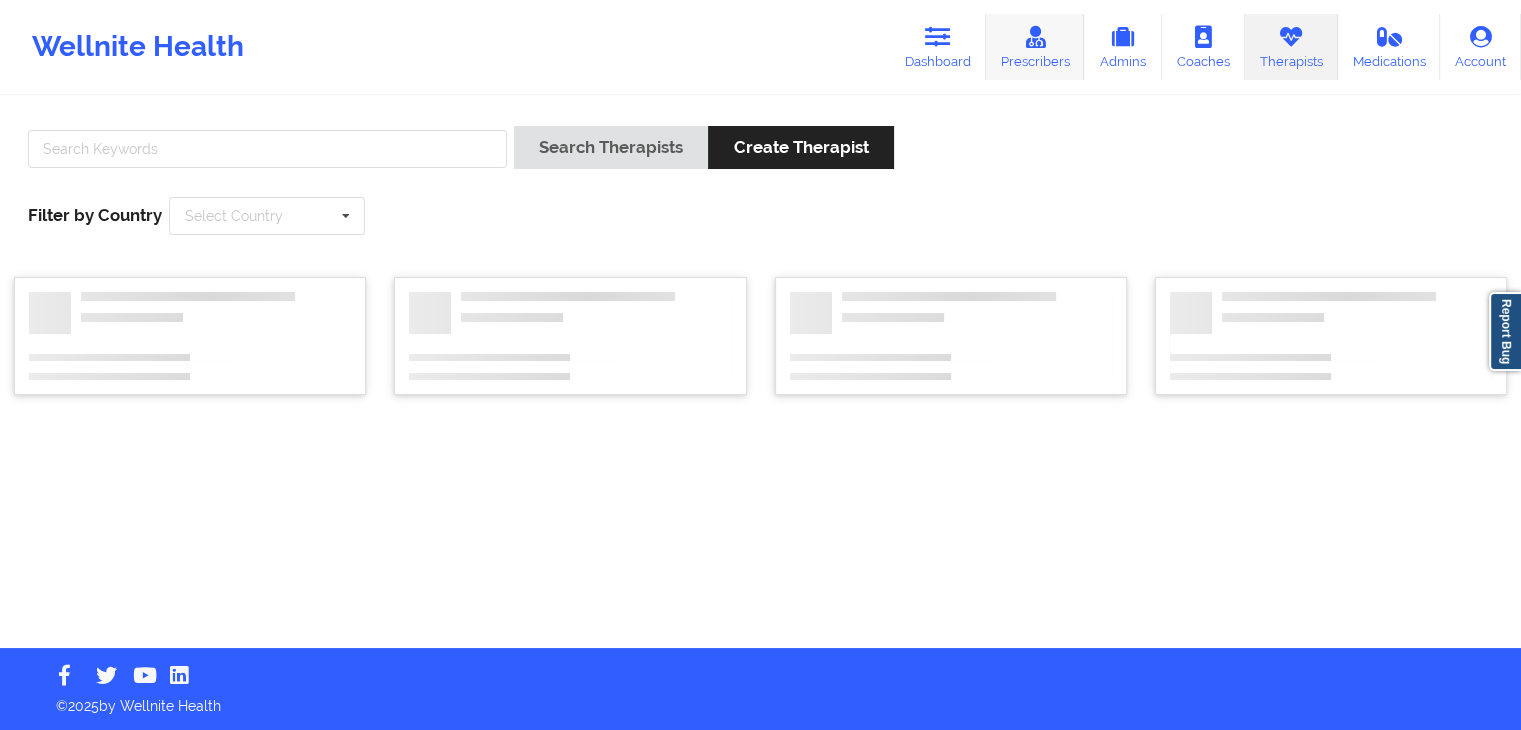 scroll, scrollTop: 0, scrollLeft: 0, axis: both 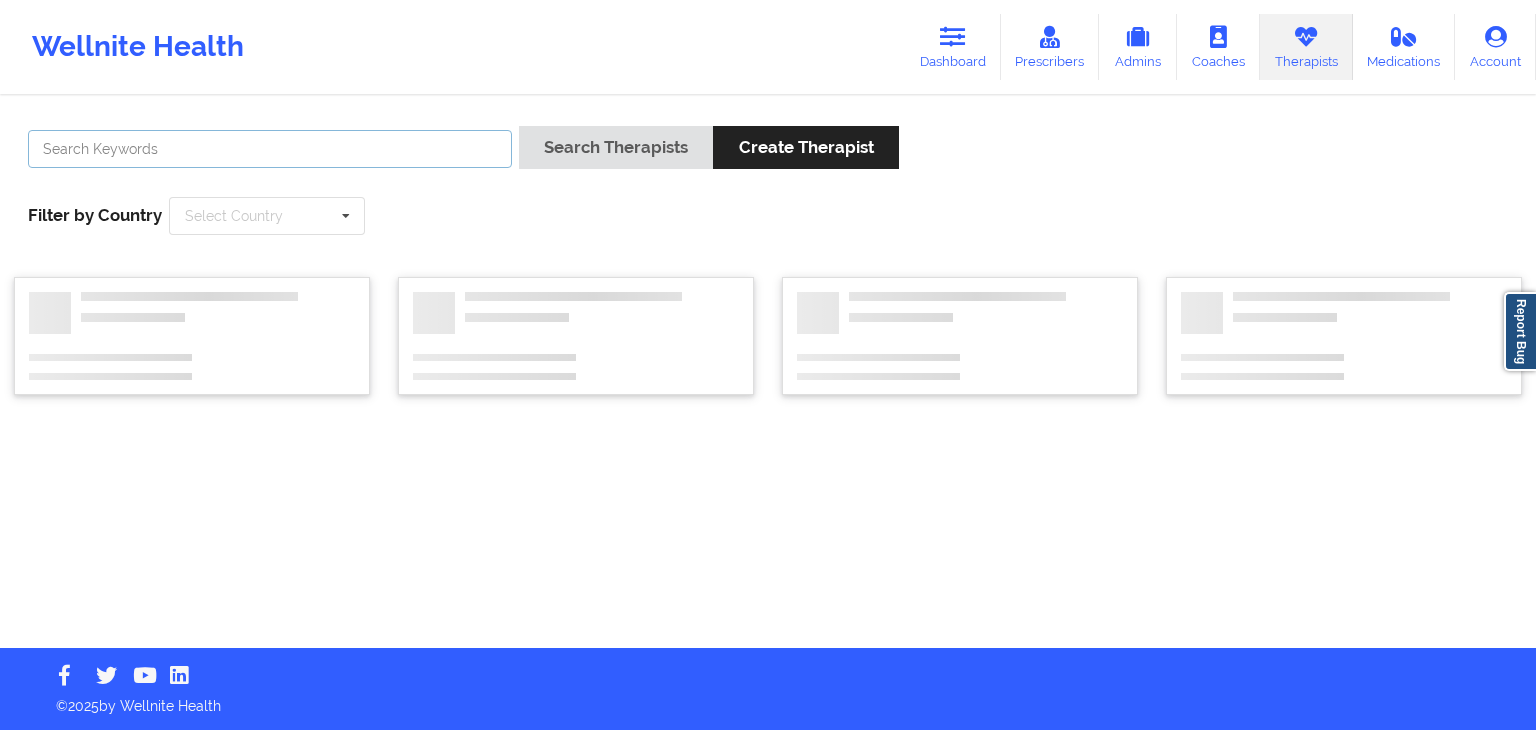 click at bounding box center [270, 149] 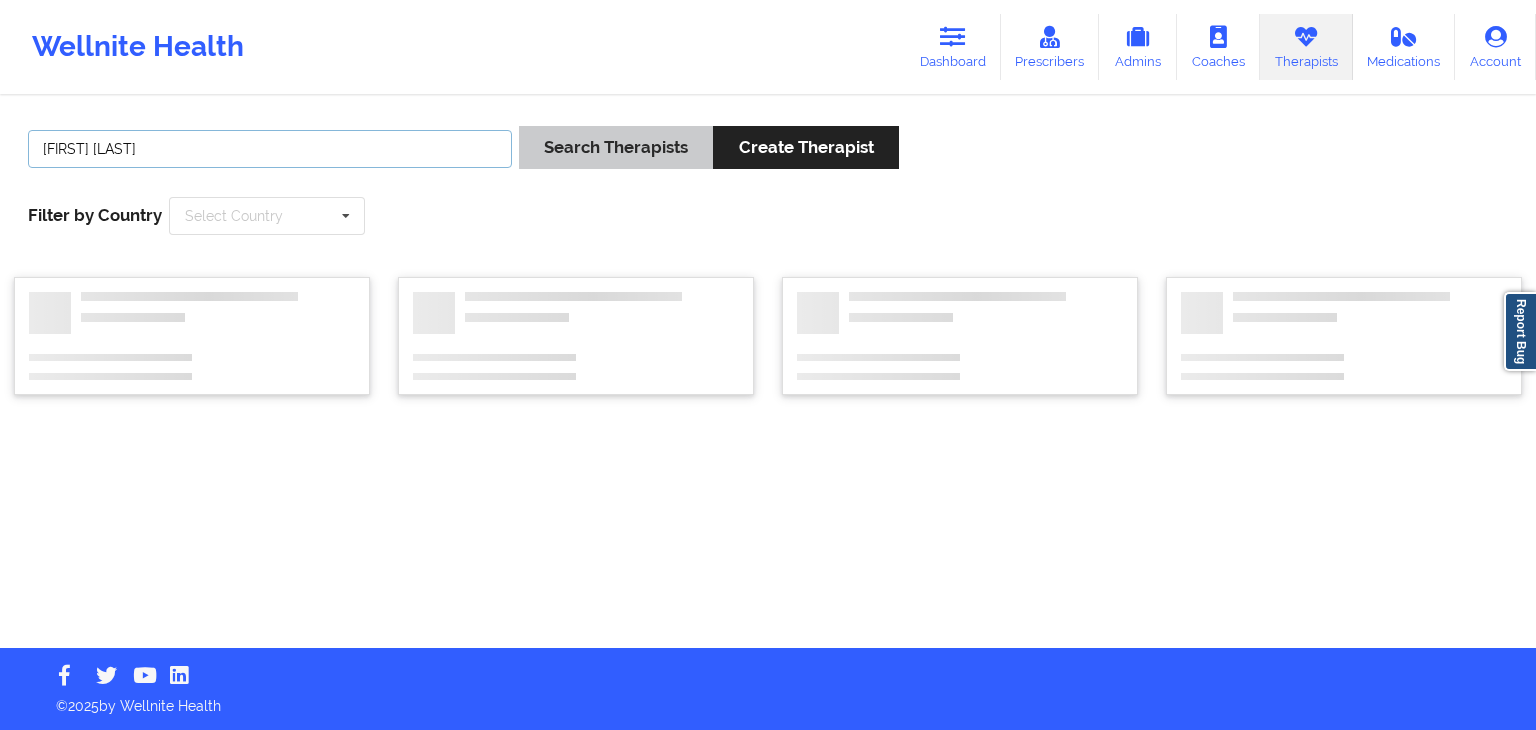type on "[FIRST] [LAST]" 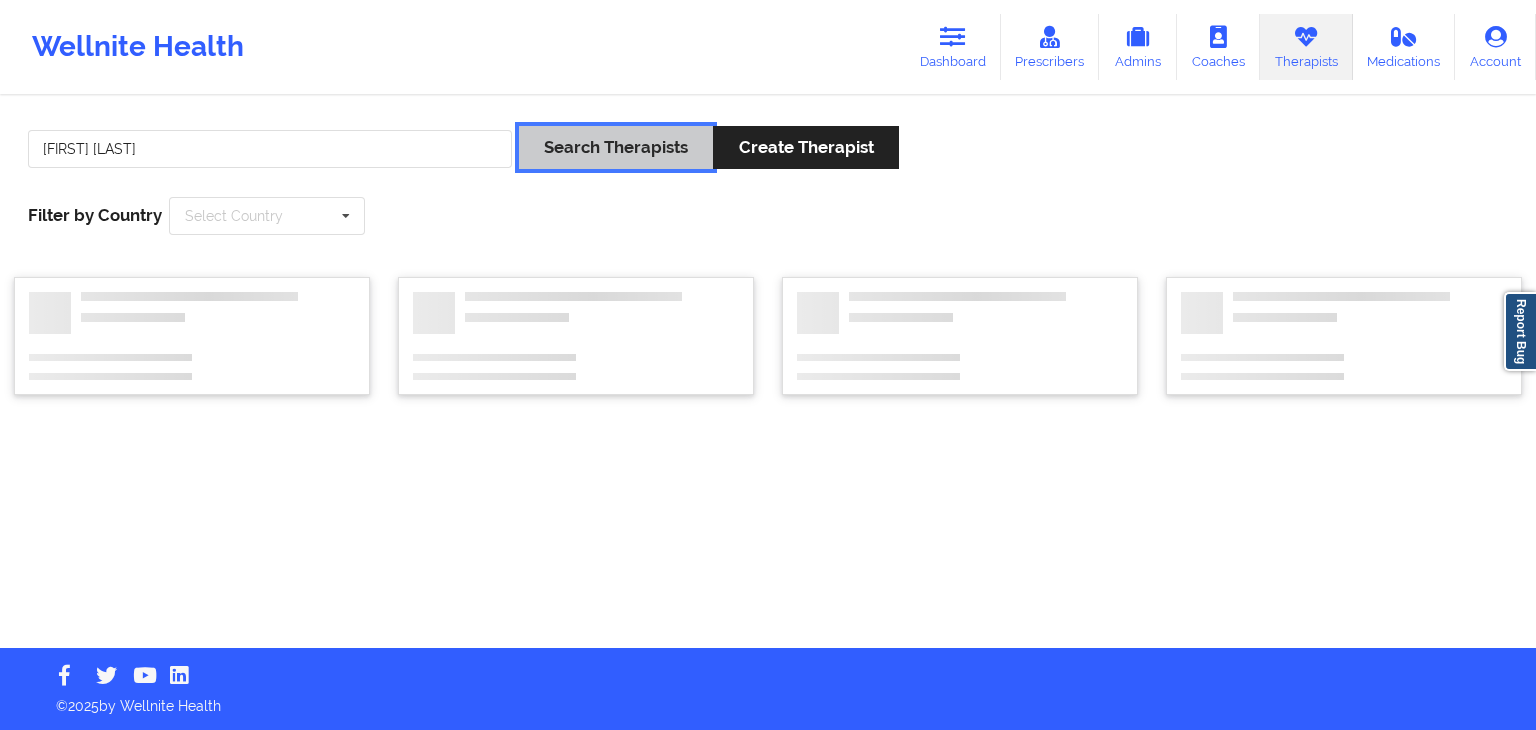 click on "Search Therapists" at bounding box center (616, 147) 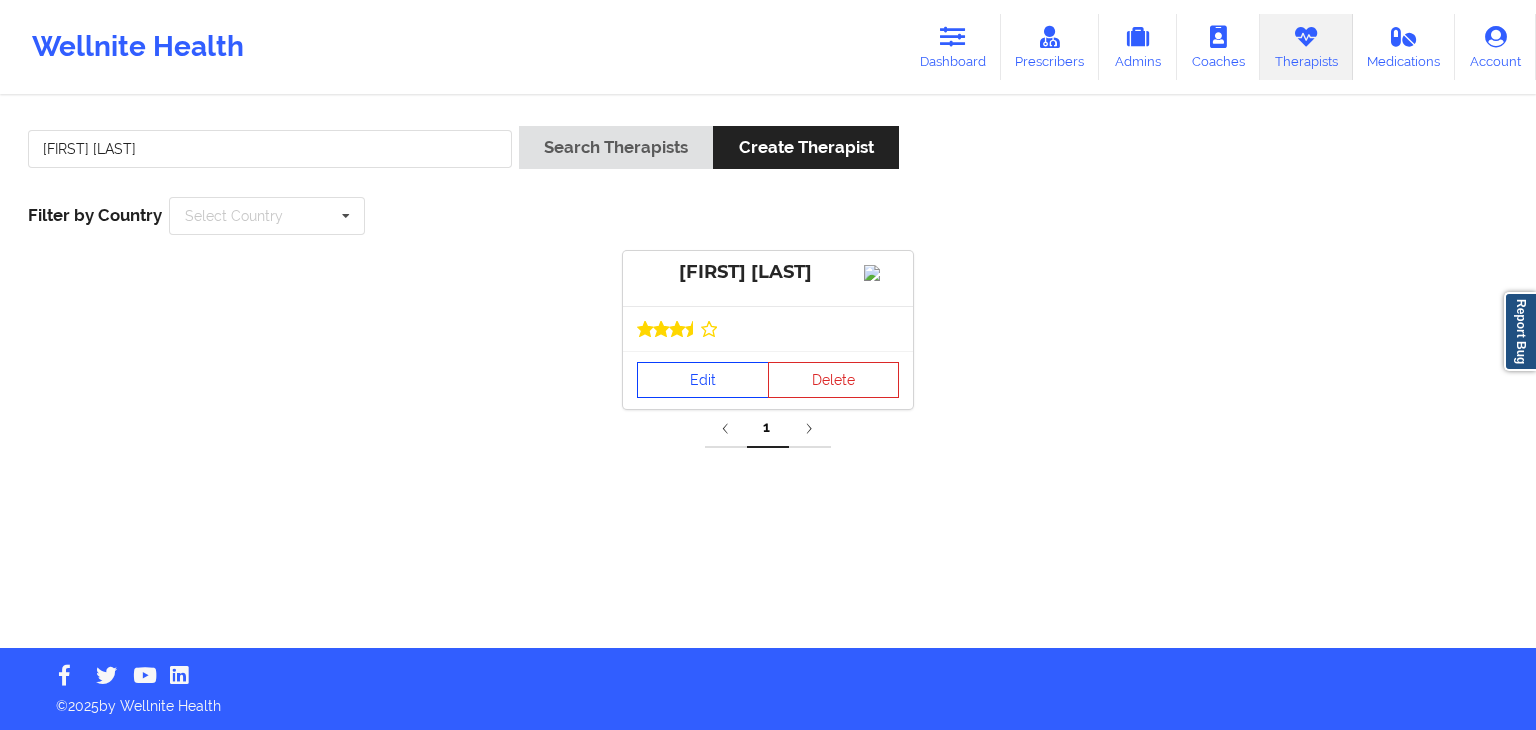 click on "Edit" at bounding box center [703, 380] 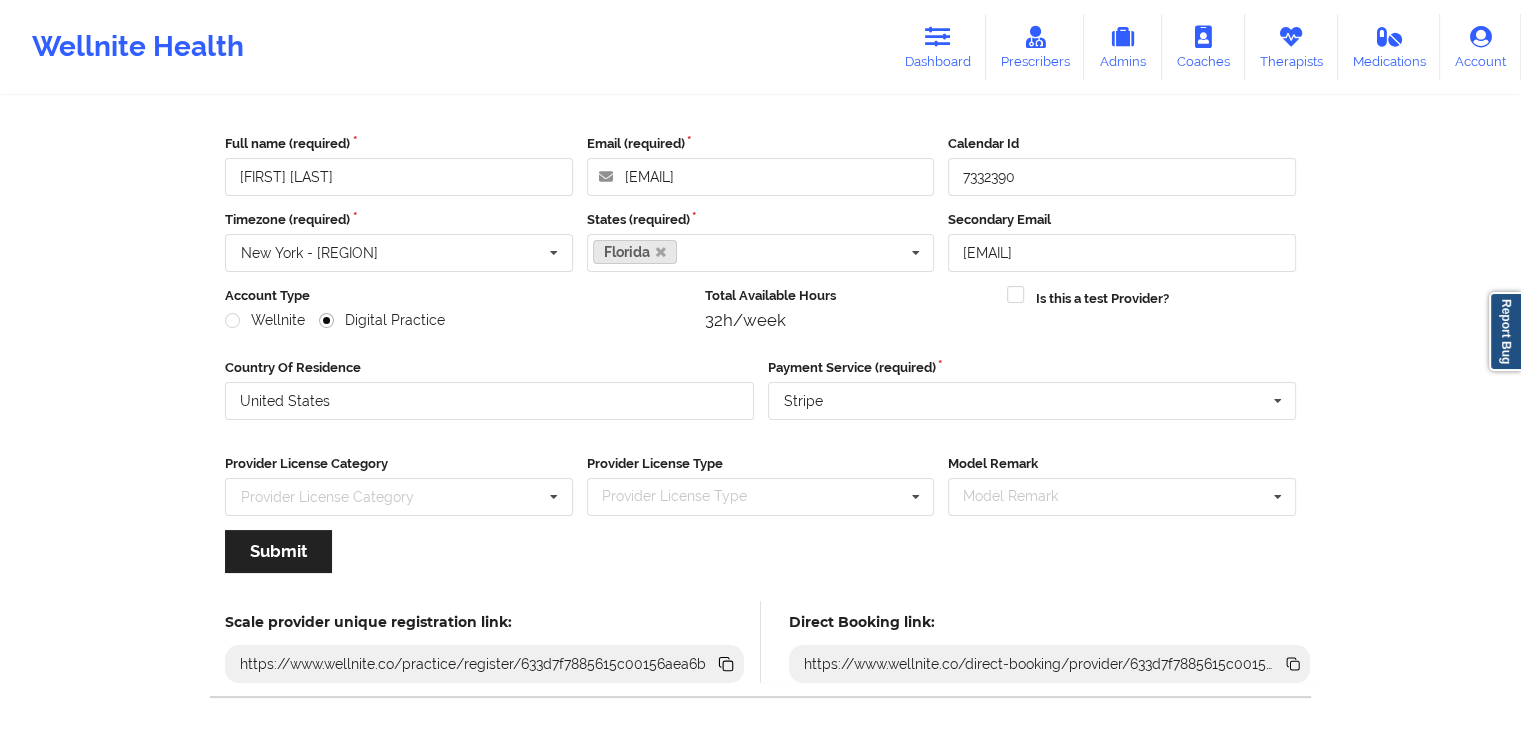 scroll, scrollTop: 166, scrollLeft: 0, axis: vertical 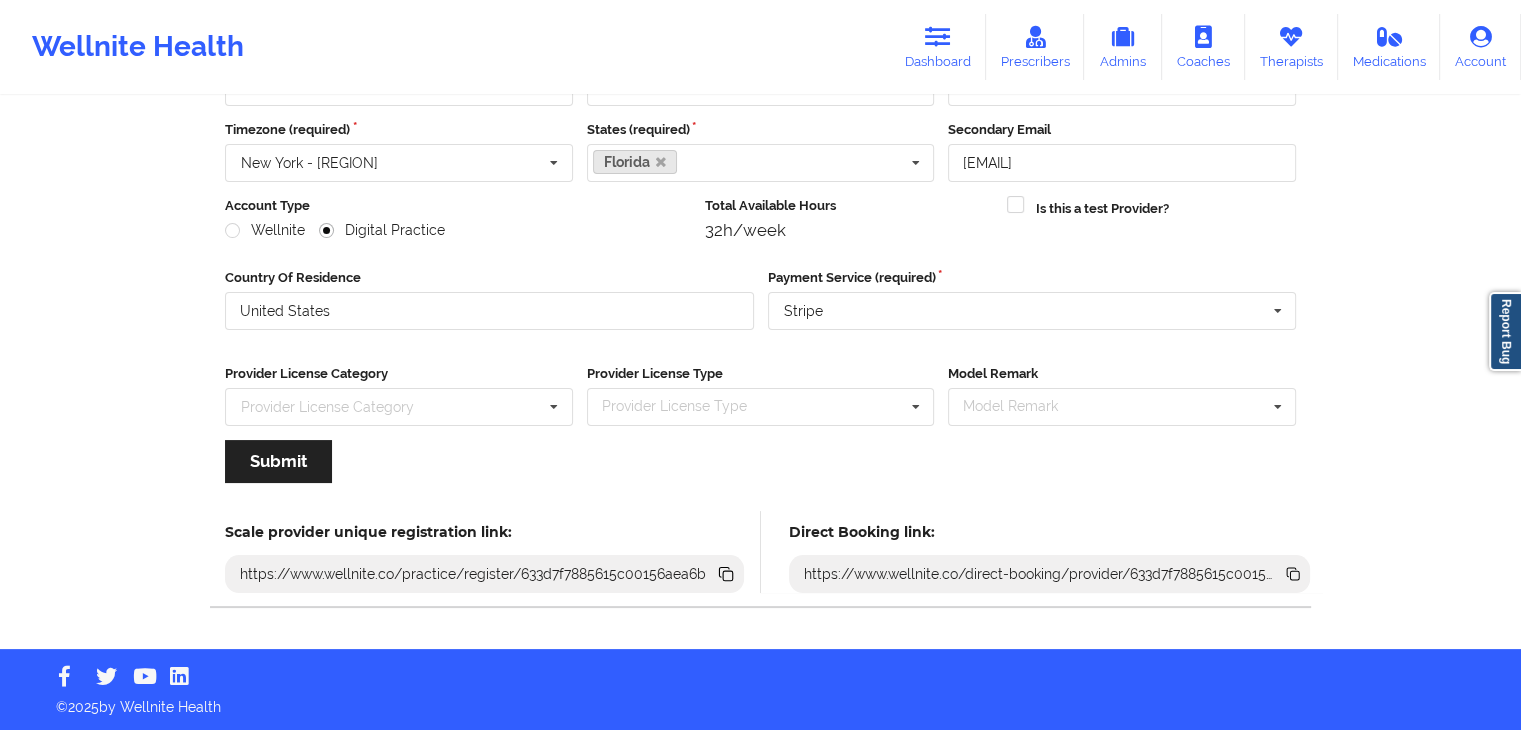 click 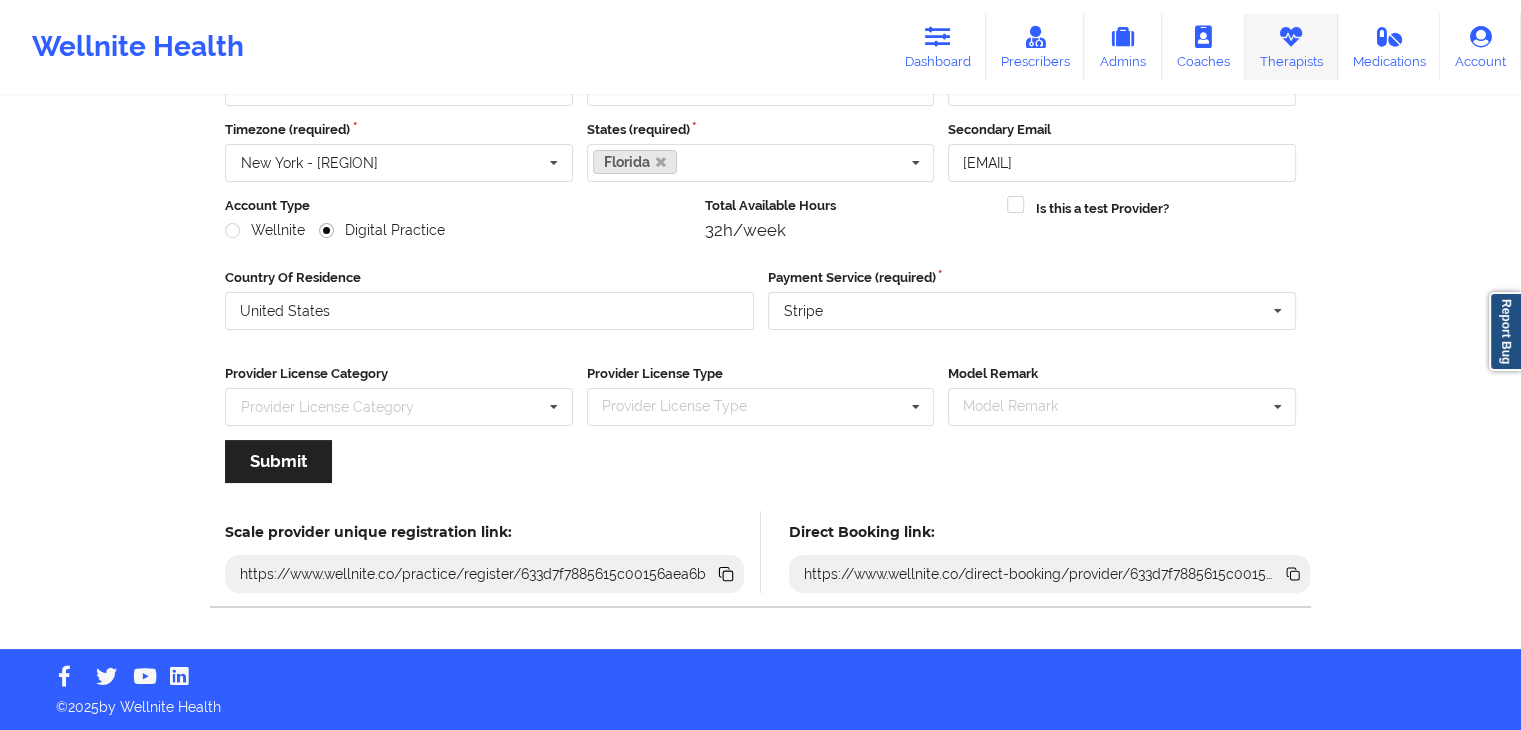 click on "Therapists" at bounding box center [1291, 47] 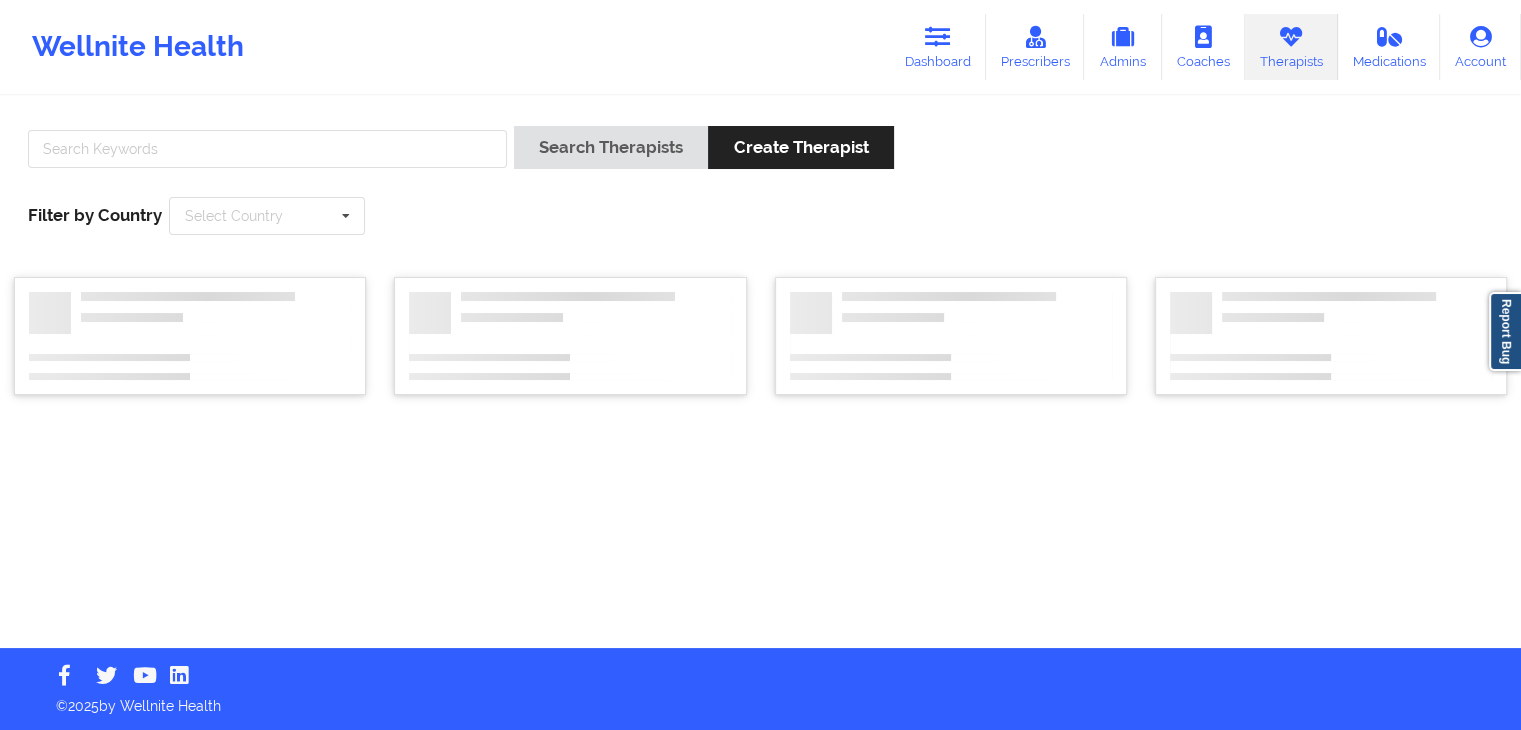 scroll, scrollTop: 0, scrollLeft: 0, axis: both 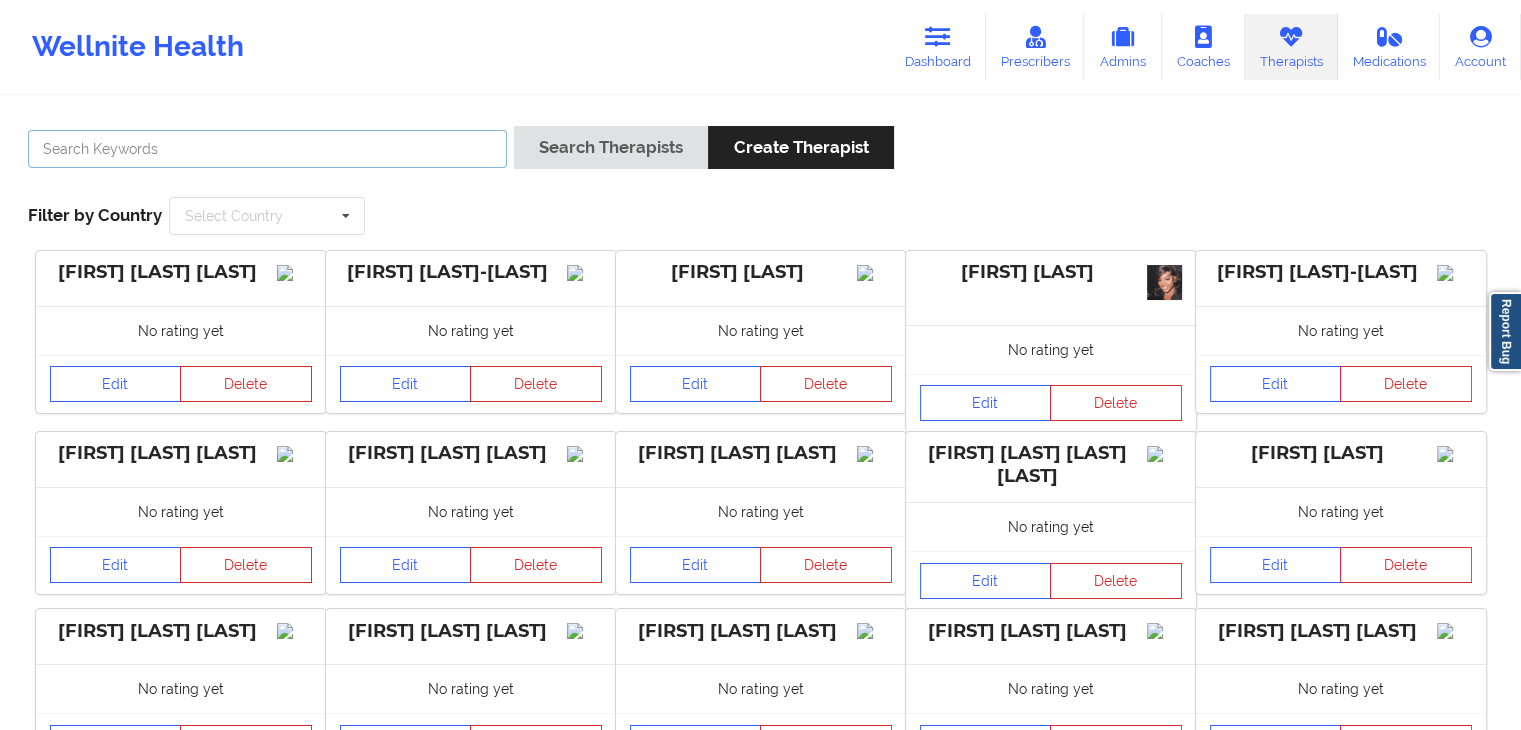 click at bounding box center (267, 149) 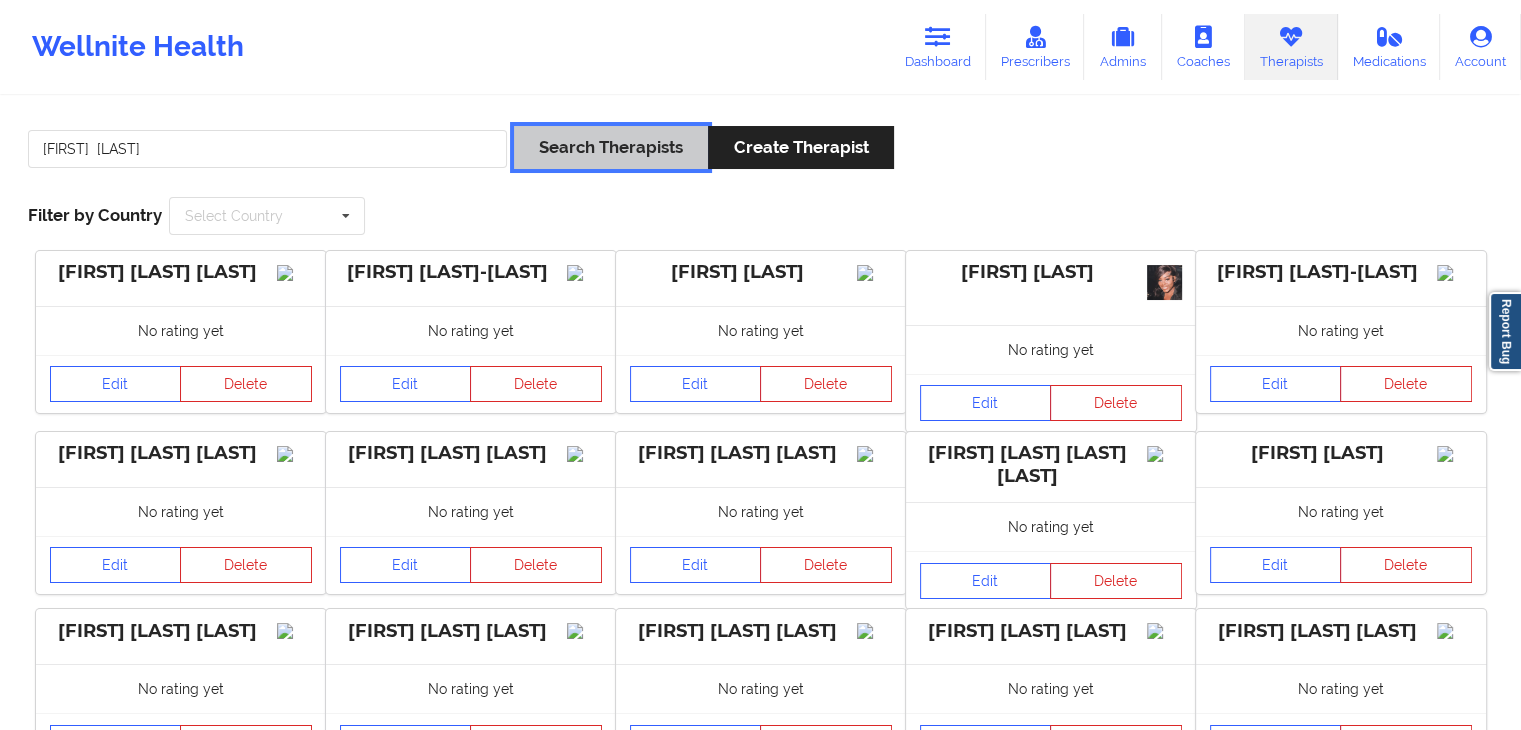 click on "Search Therapists" at bounding box center [611, 147] 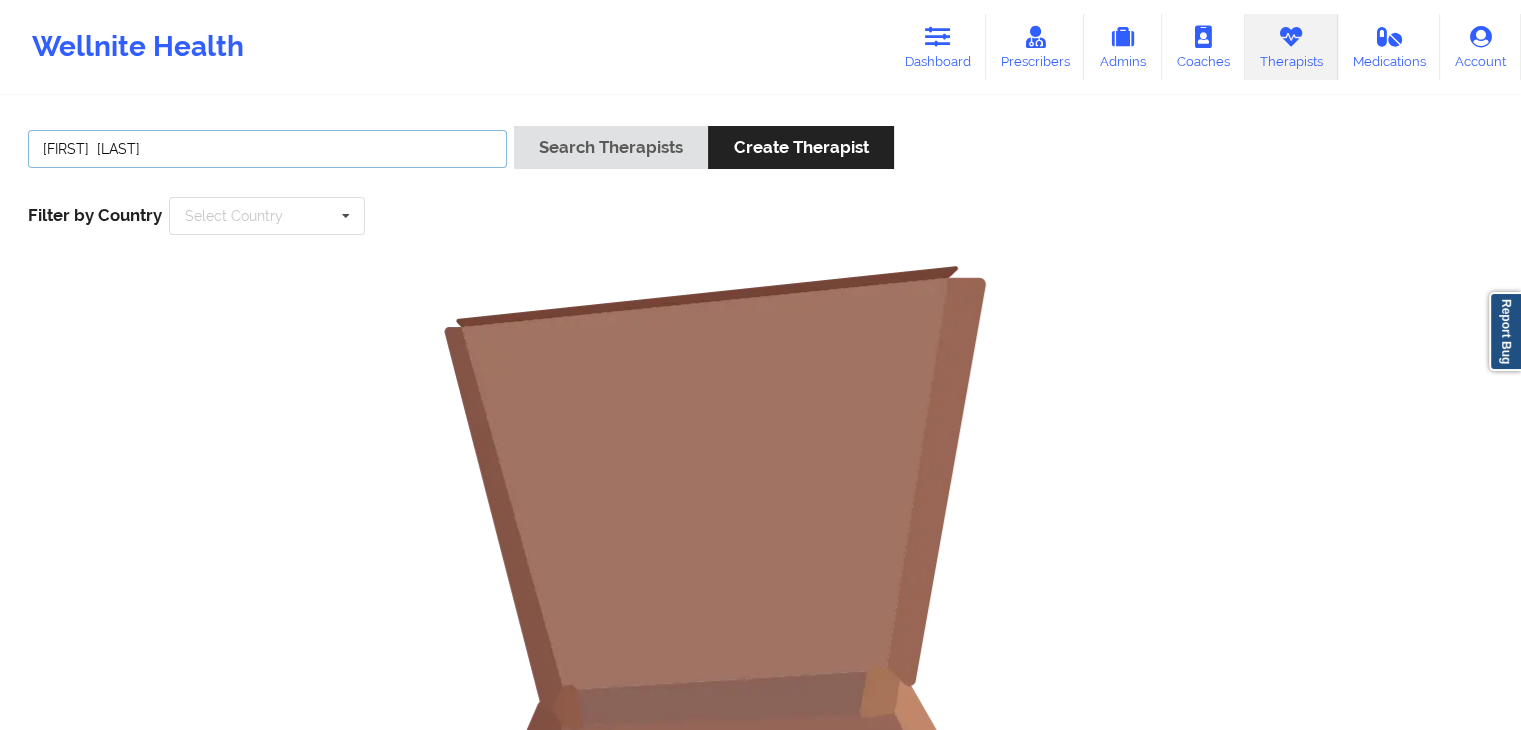 click on "[FIRST]  [LAST]" at bounding box center (267, 149) 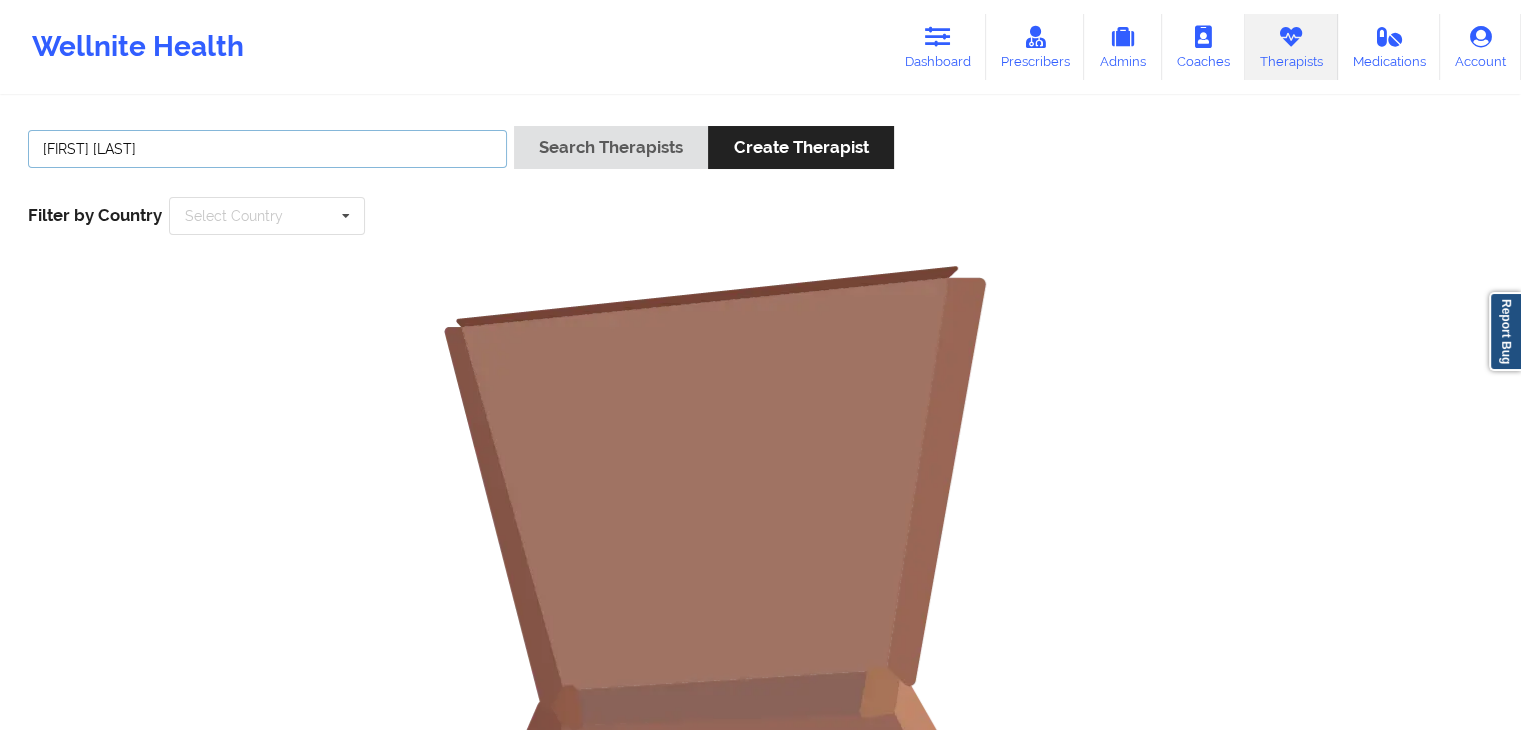 click on "Search Therapists" at bounding box center (611, 147) 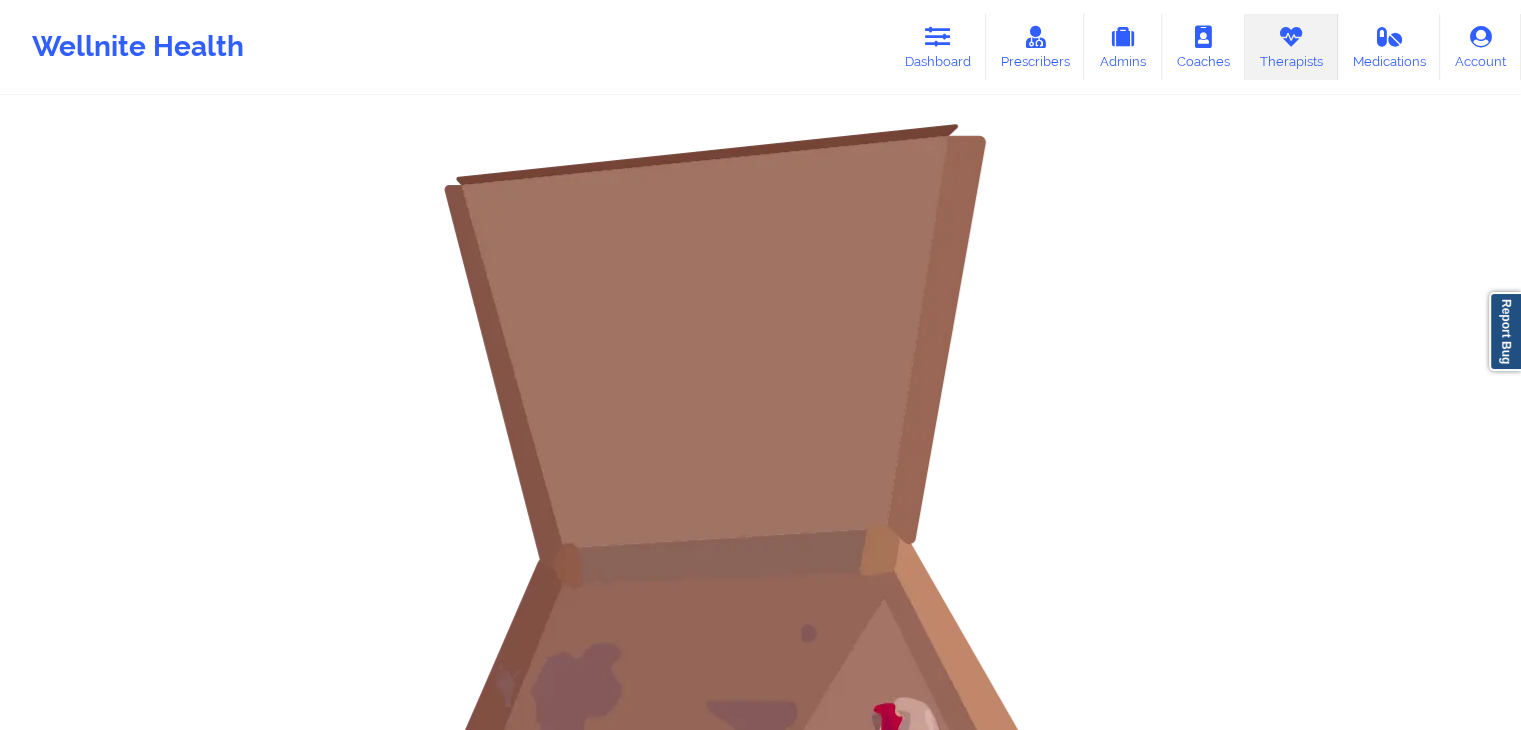 scroll, scrollTop: 0, scrollLeft: 0, axis: both 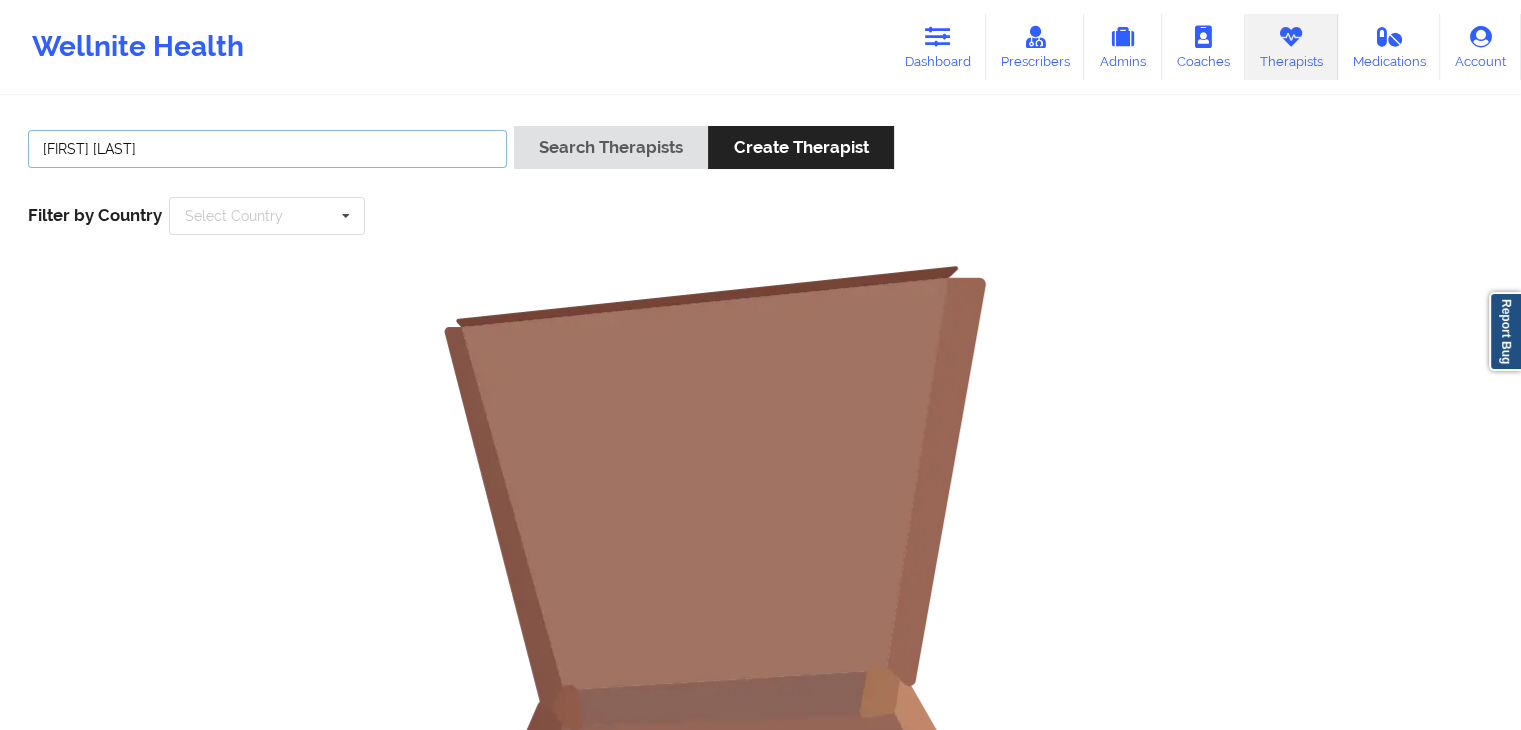 click on "[FIRST] [LAST]" at bounding box center (267, 149) 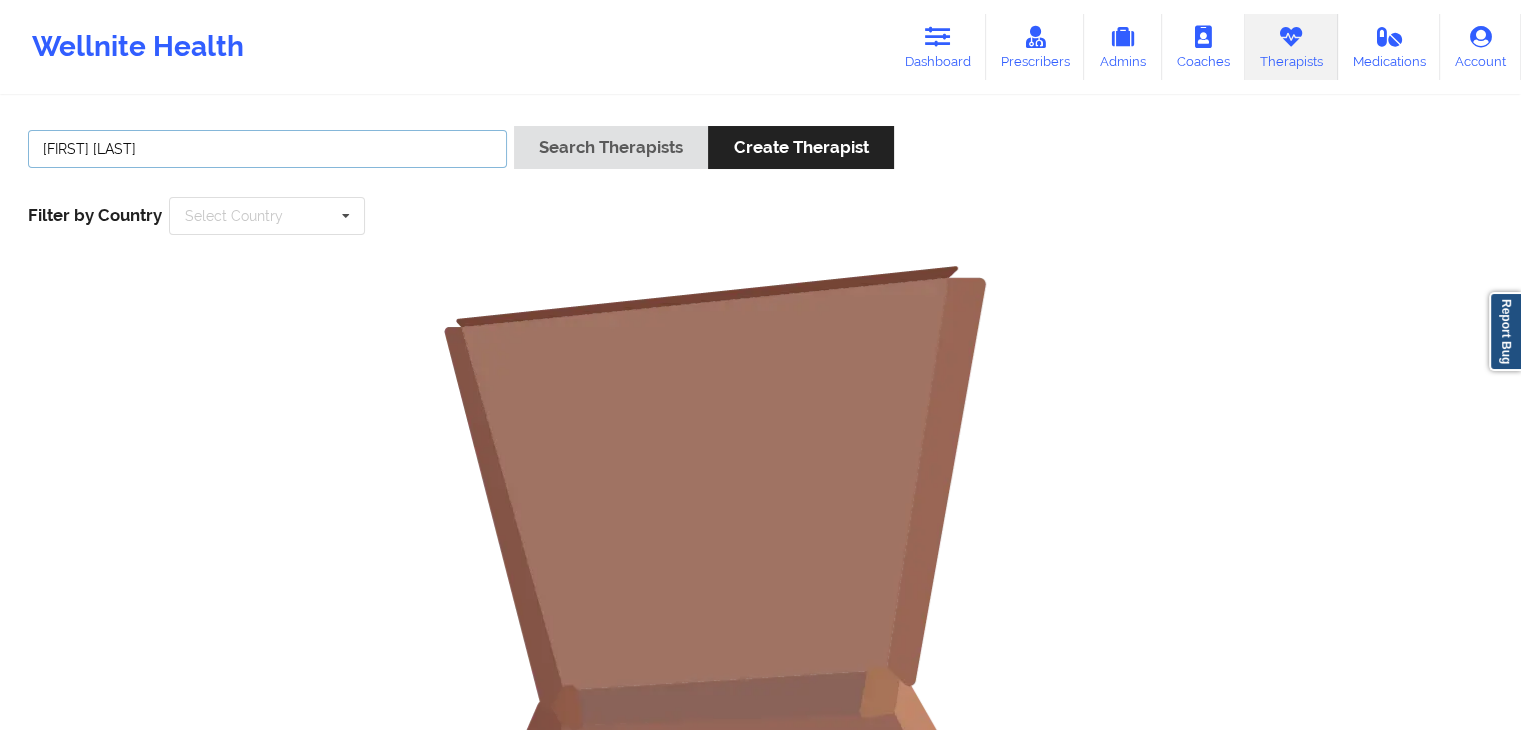 drag, startPoint x: 364, startPoint y: 153, endPoint x: 0, endPoint y: 169, distance: 364.35147 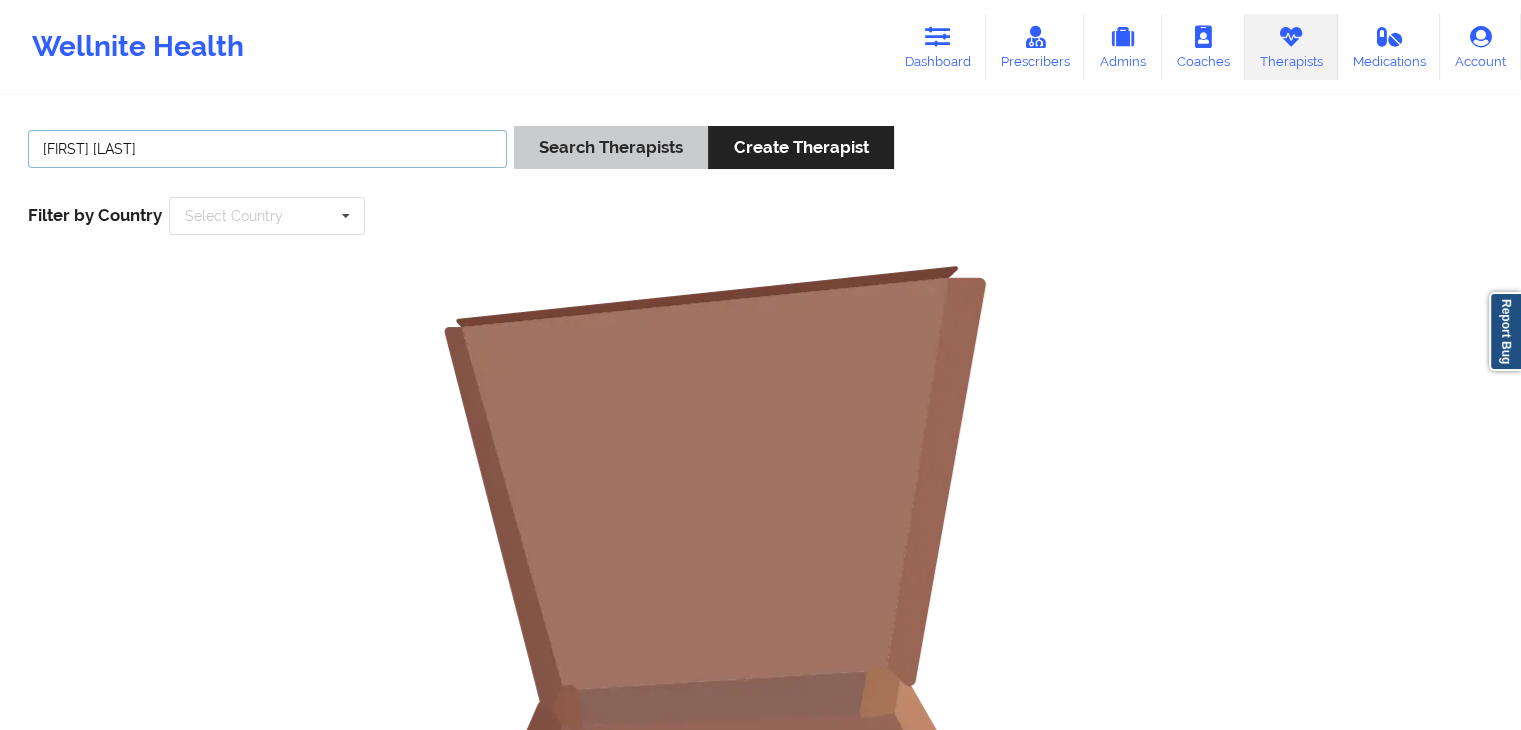 paste on "[FIRST] [LAST]" 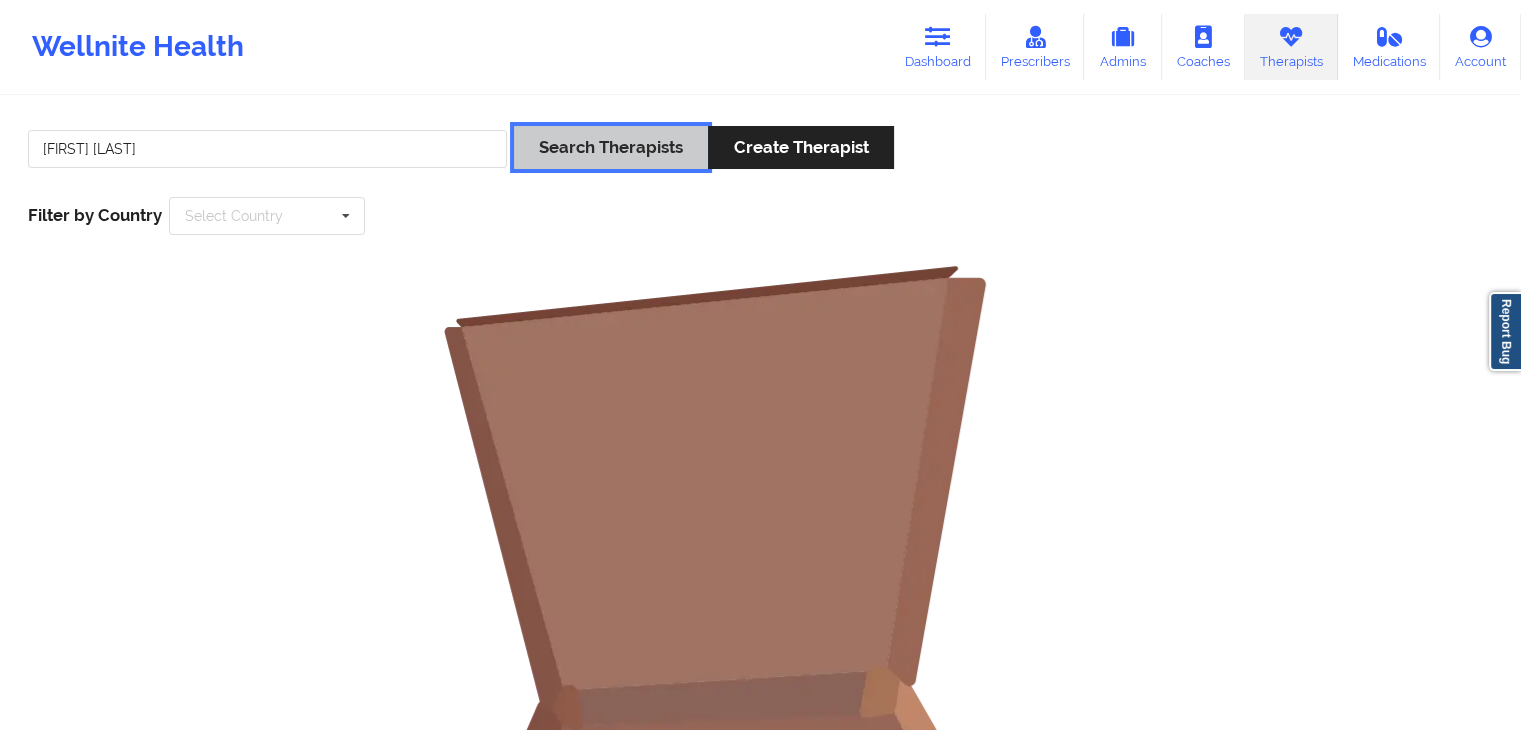 click on "Search Therapists" at bounding box center (611, 147) 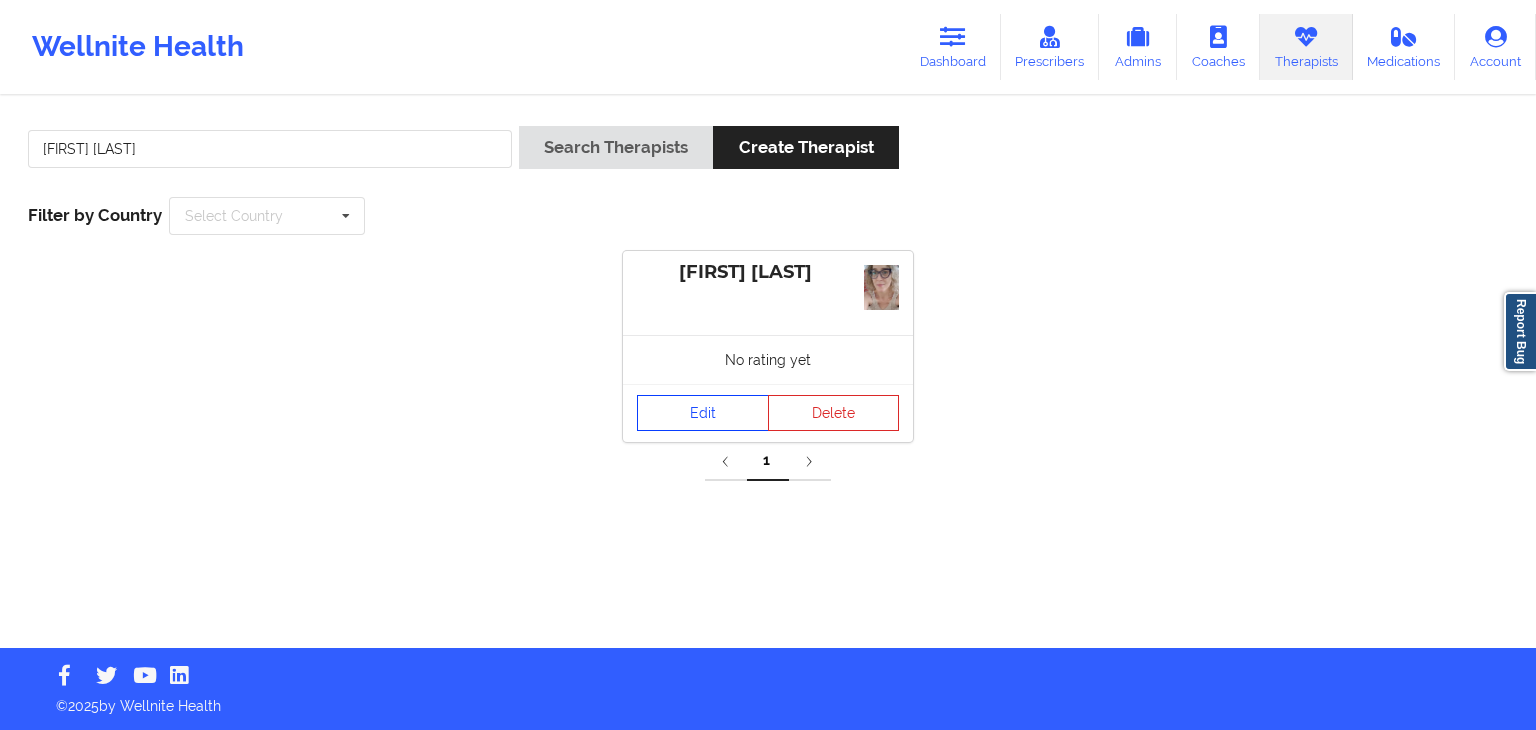 click on "Edit" at bounding box center (703, 413) 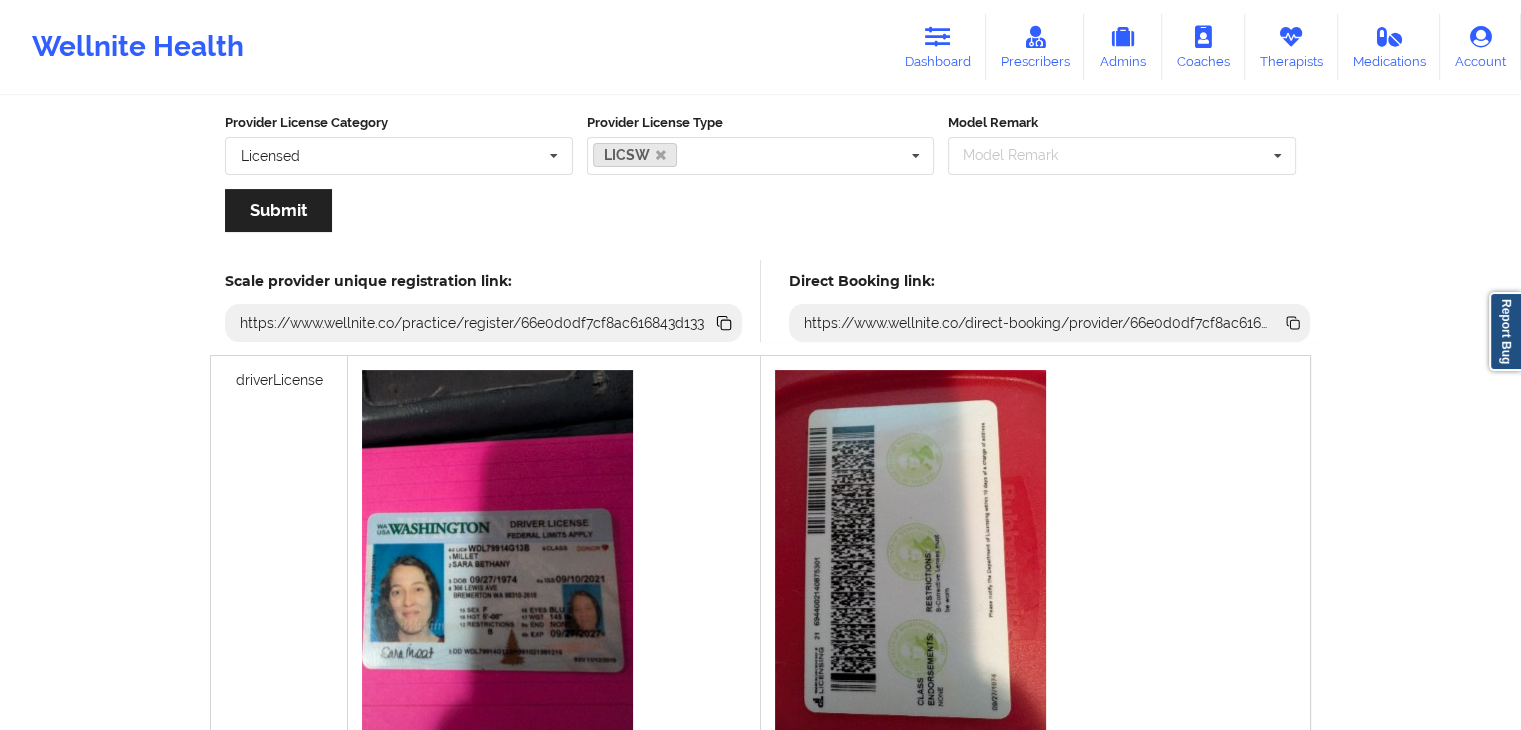 scroll, scrollTop: 342, scrollLeft: 0, axis: vertical 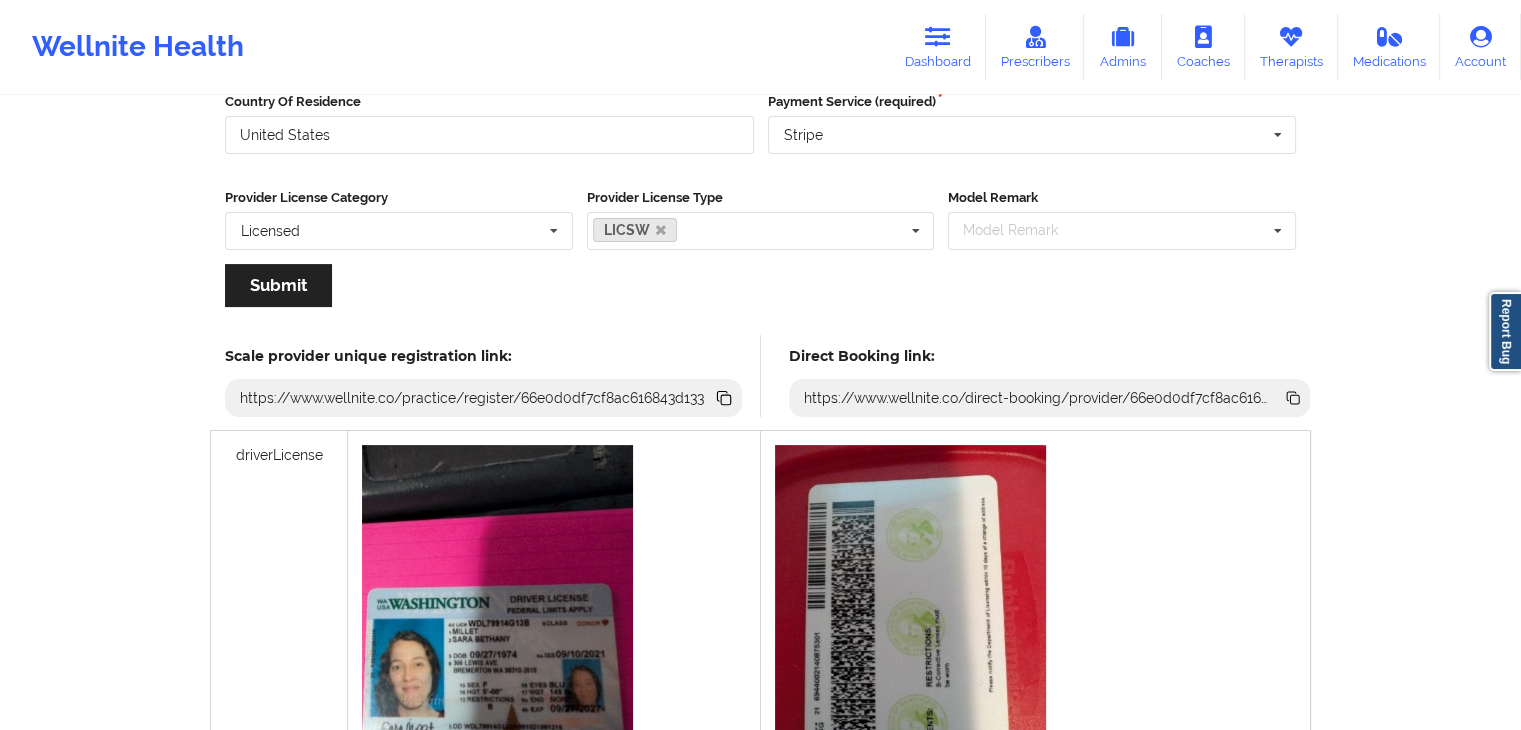 click 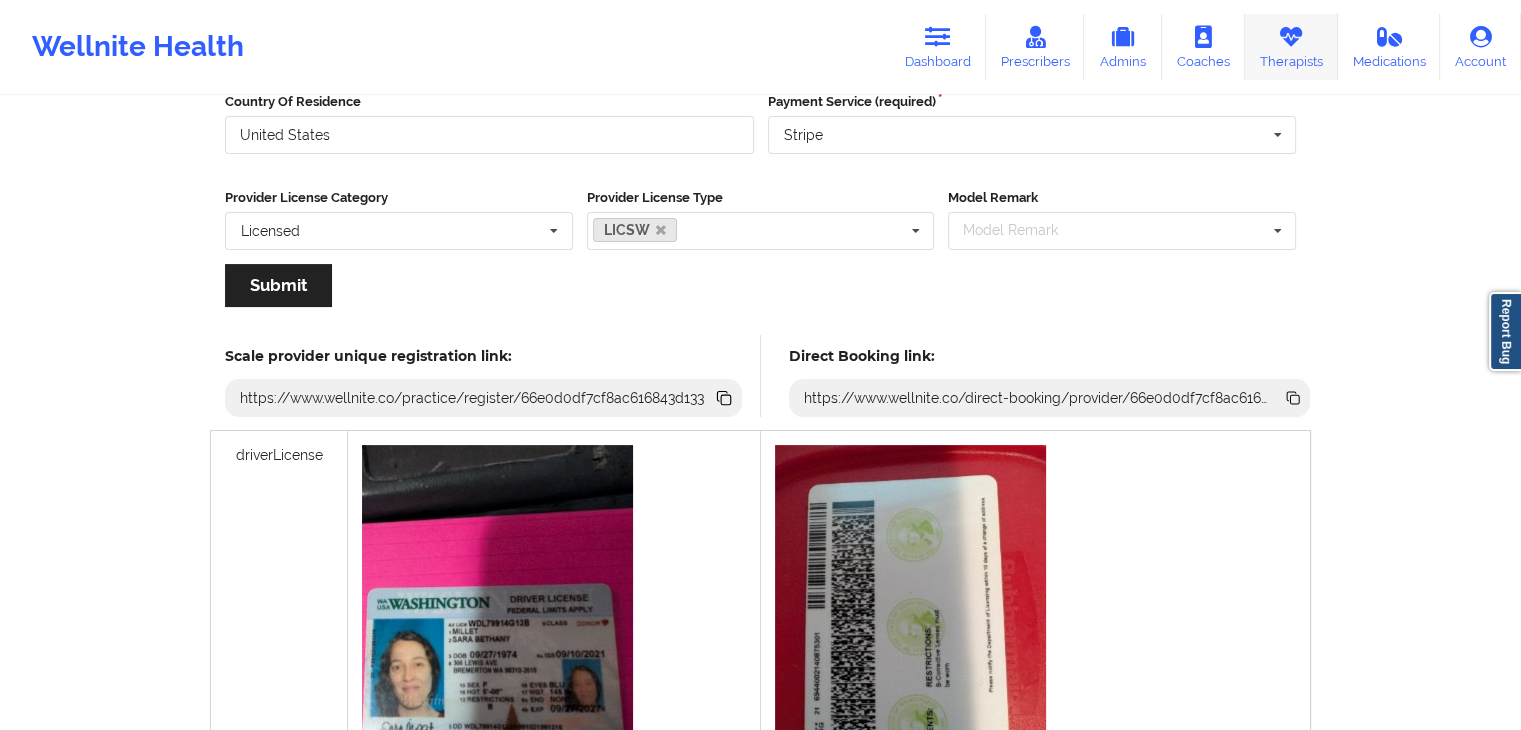 click on "Therapists" at bounding box center (1291, 47) 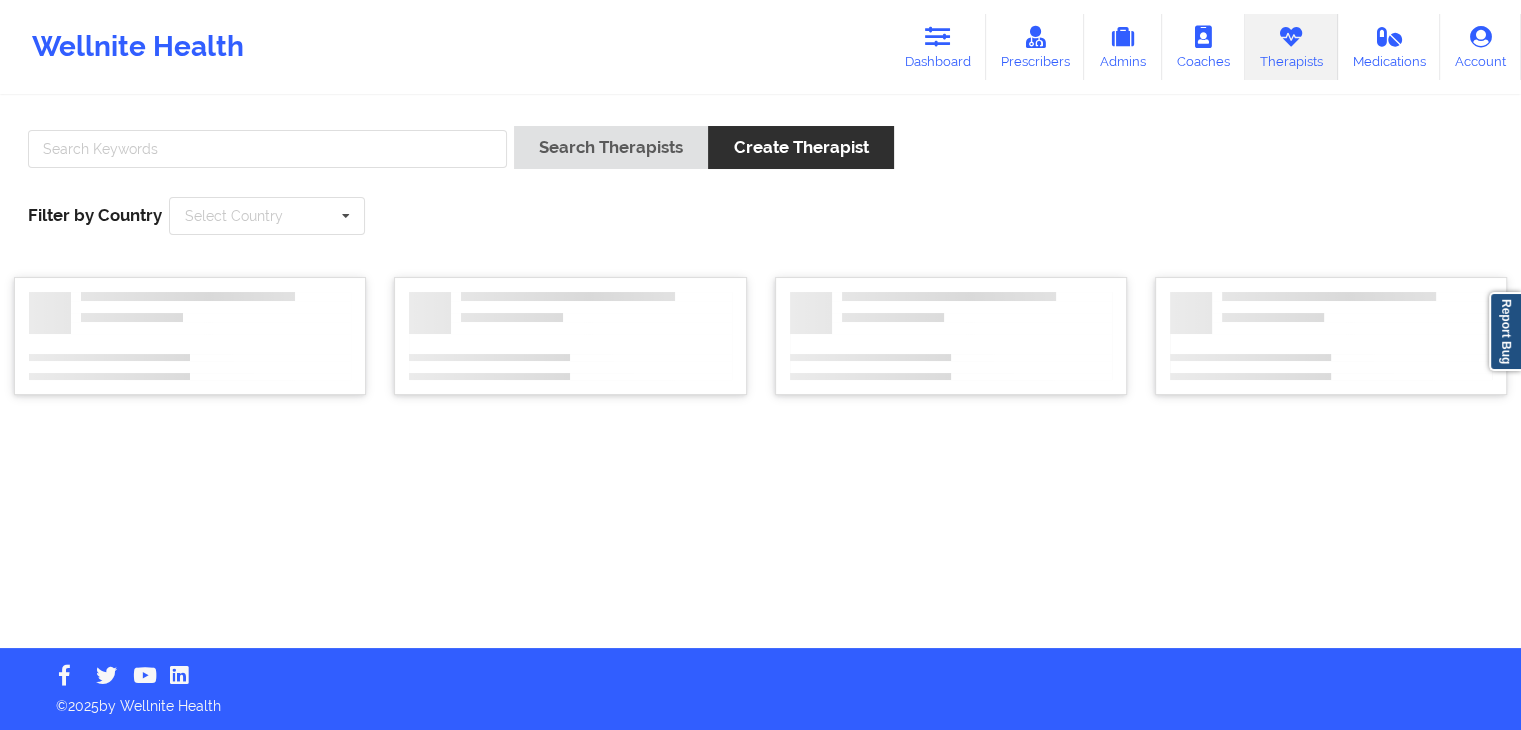 scroll, scrollTop: 0, scrollLeft: 0, axis: both 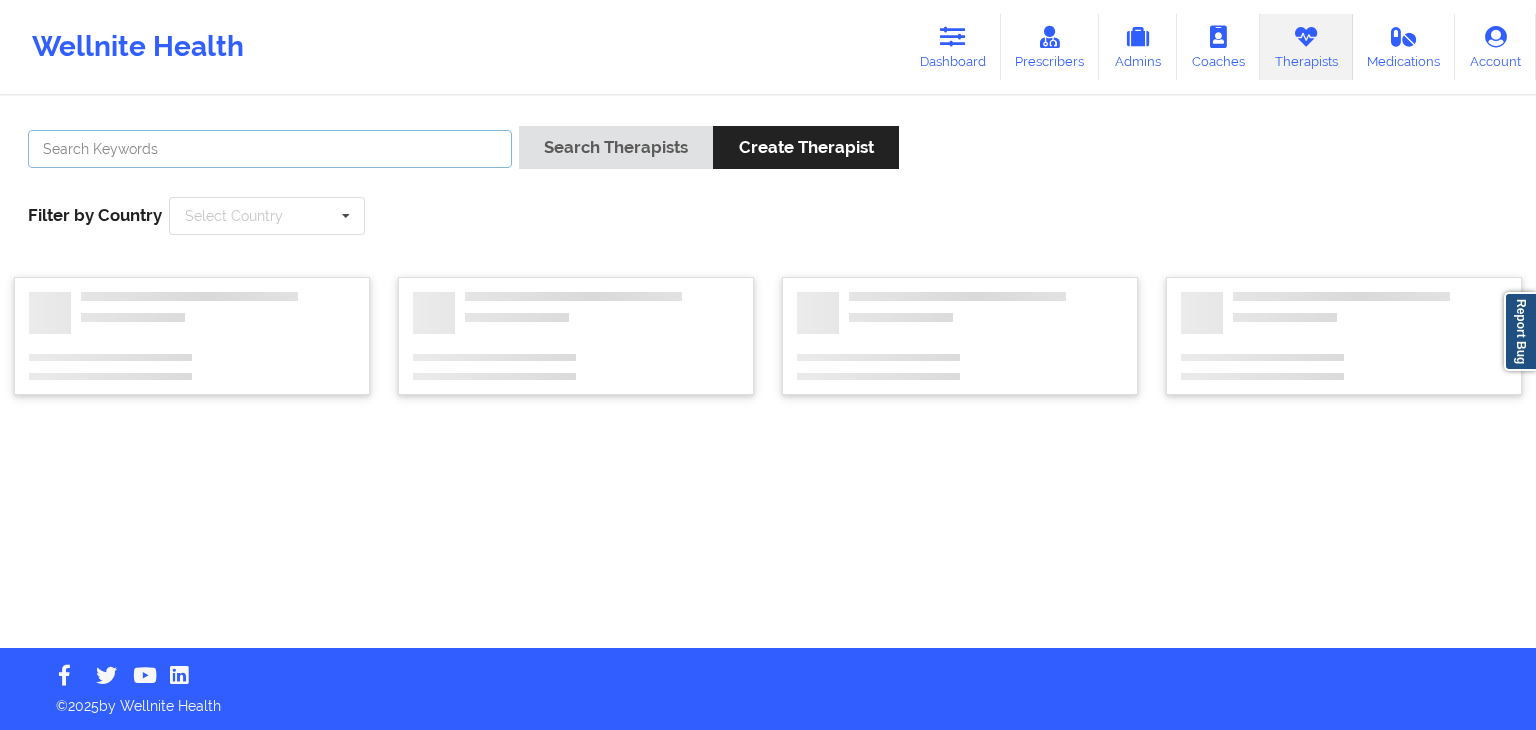 click at bounding box center [270, 149] 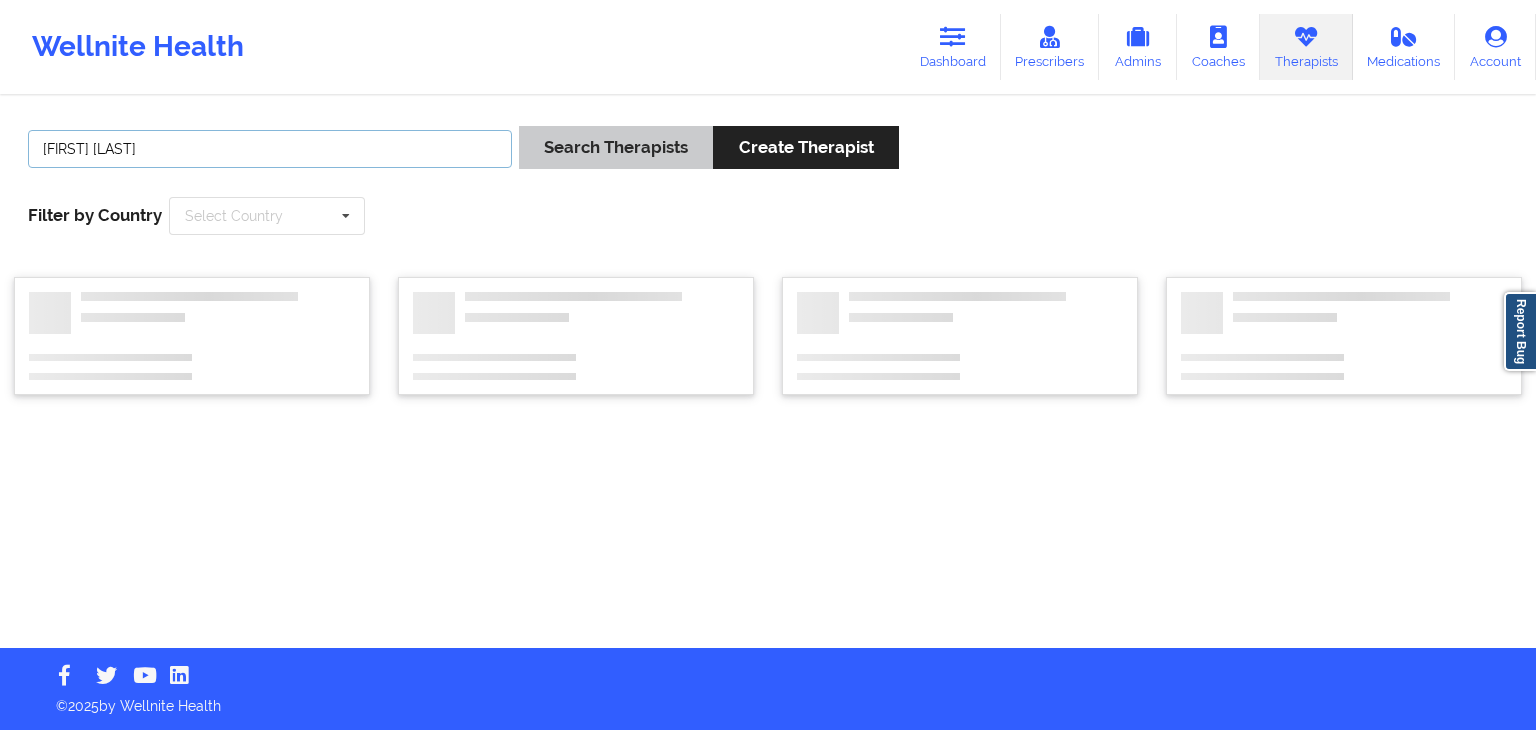type on "[FIRST] [LAST]" 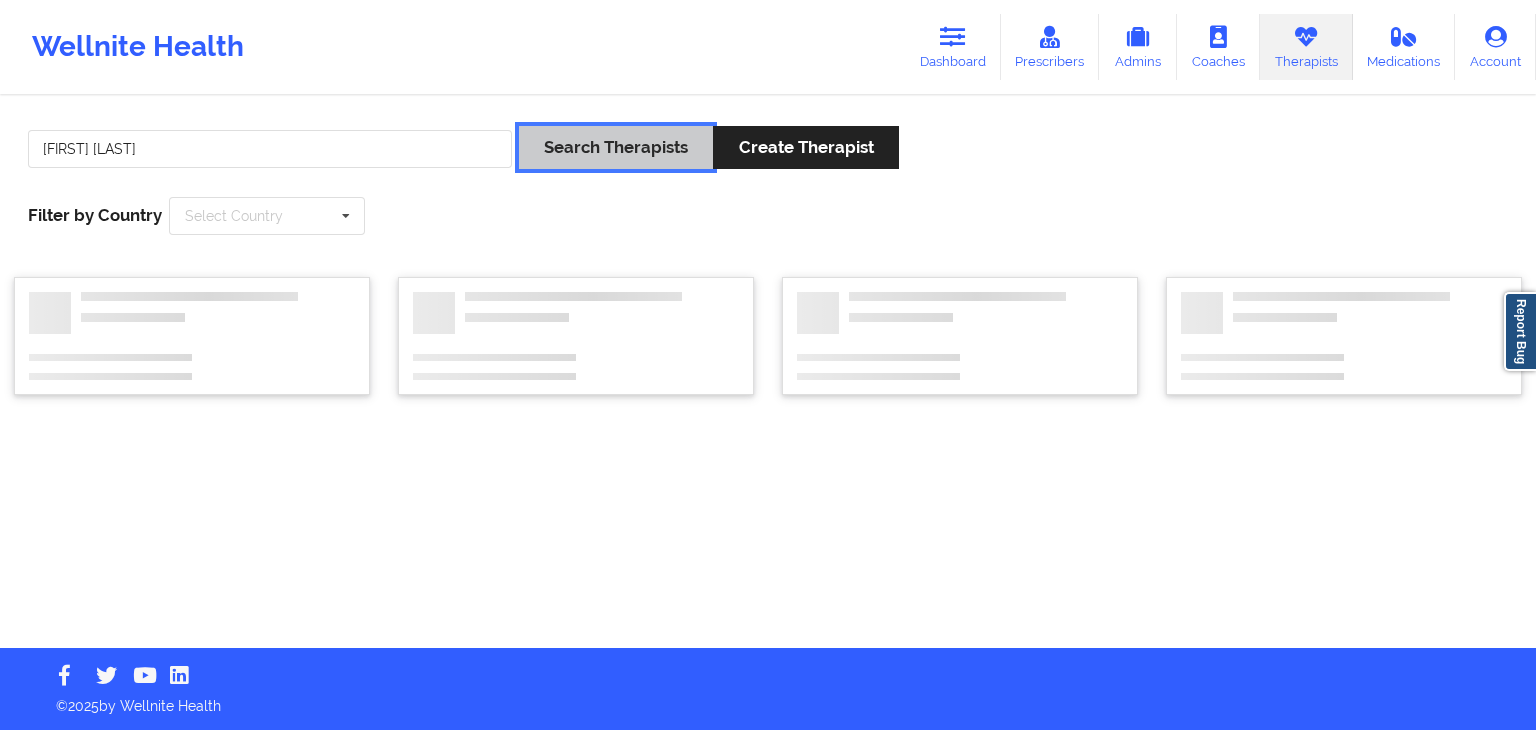 click on "Search Therapists" at bounding box center (616, 147) 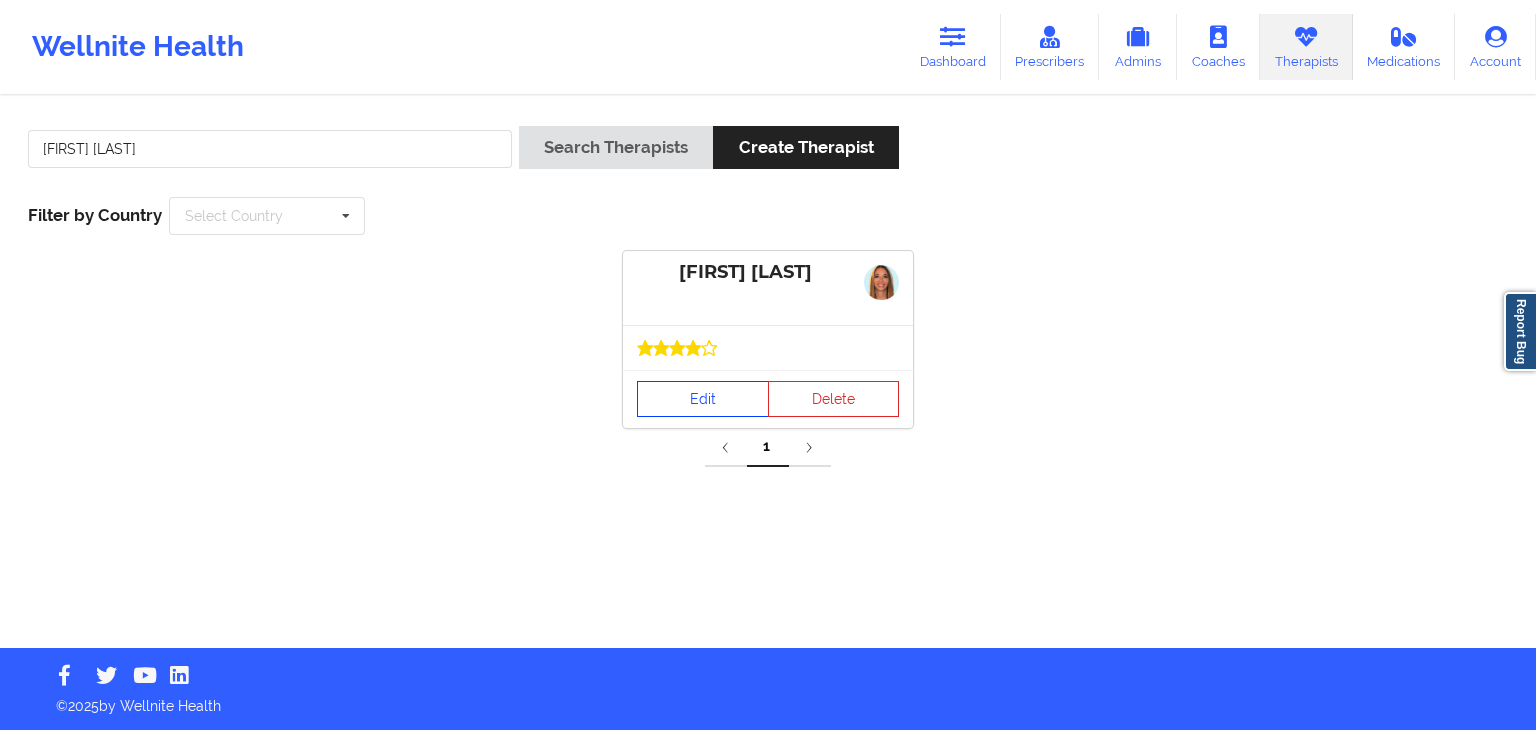 click on "Edit" at bounding box center (703, 399) 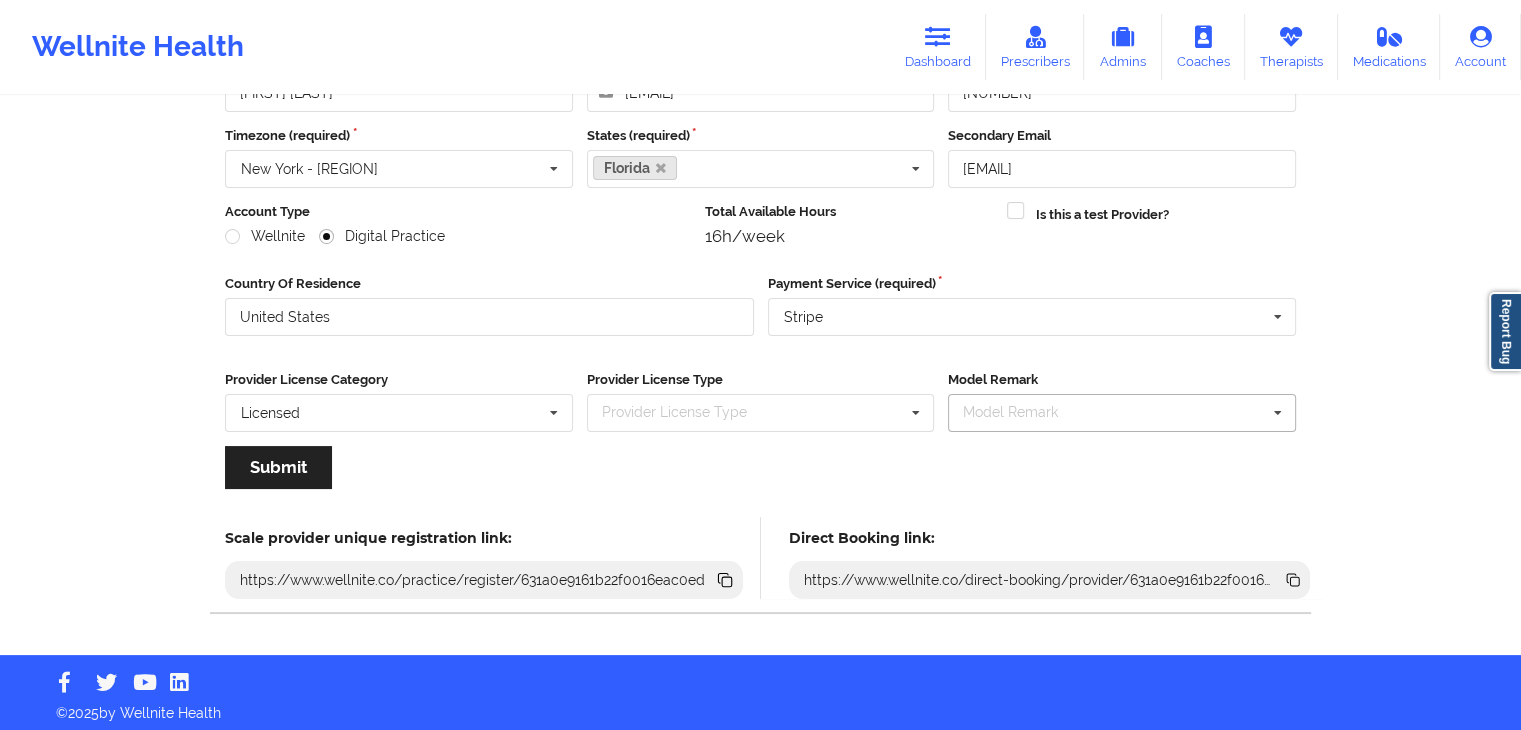 scroll, scrollTop: 166, scrollLeft: 0, axis: vertical 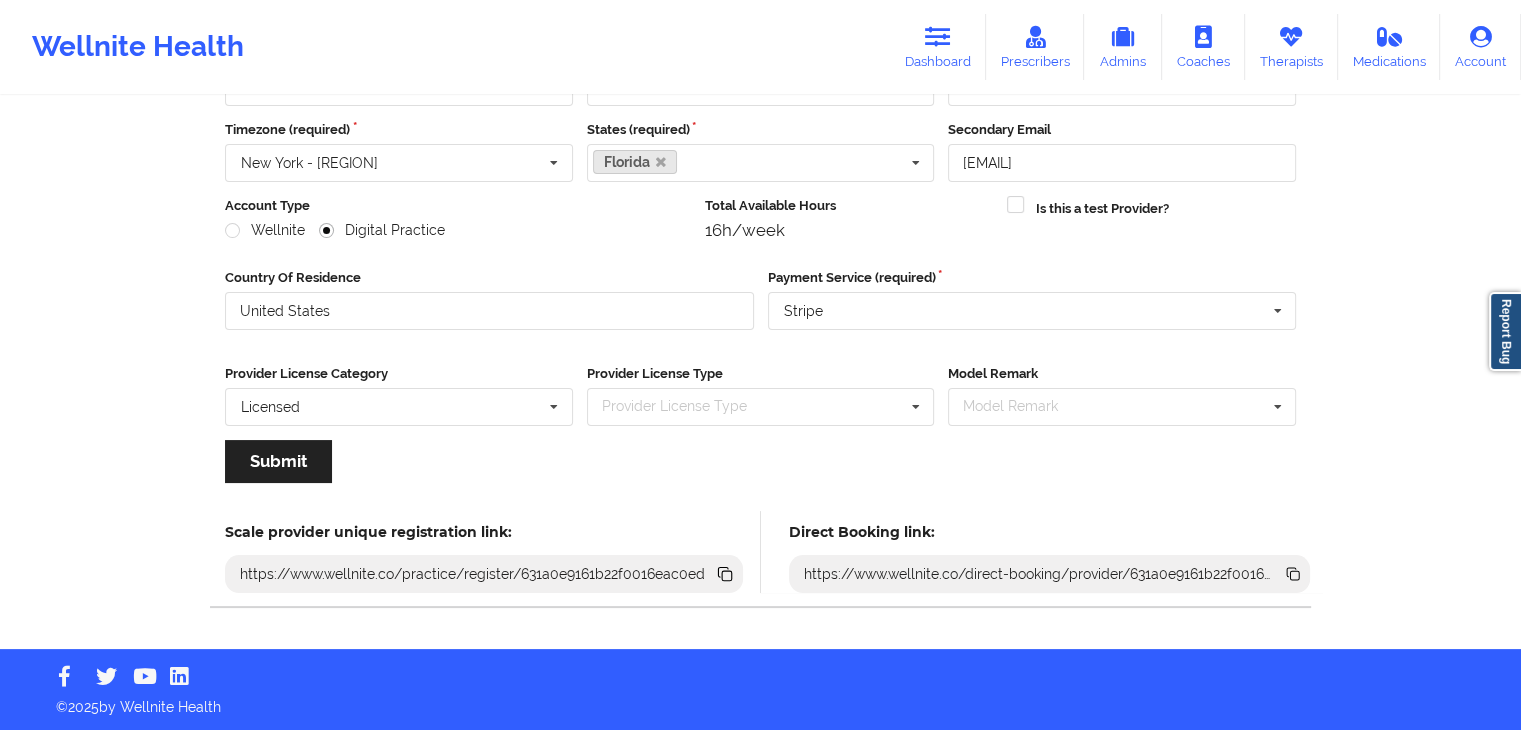 click 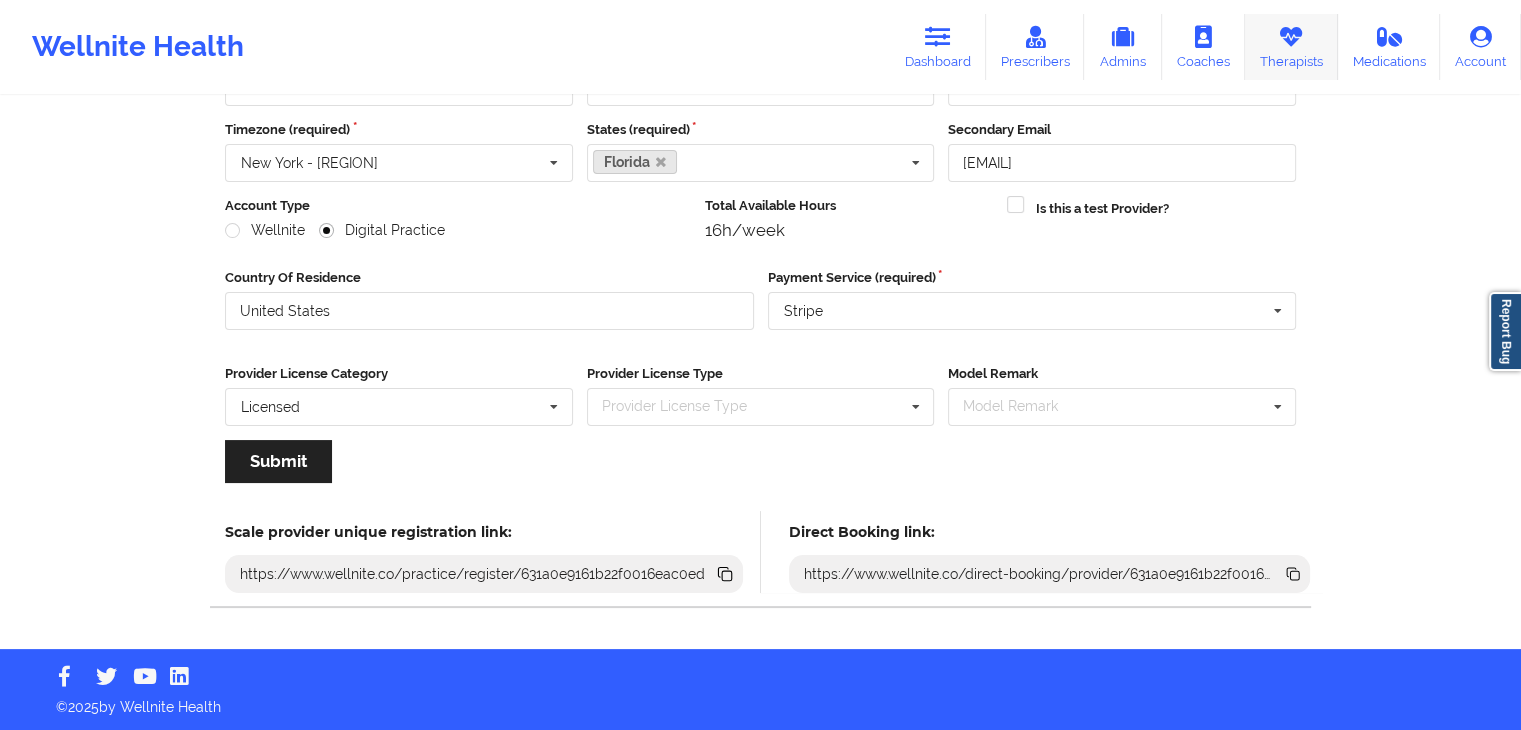 click on "Therapists" at bounding box center [1291, 47] 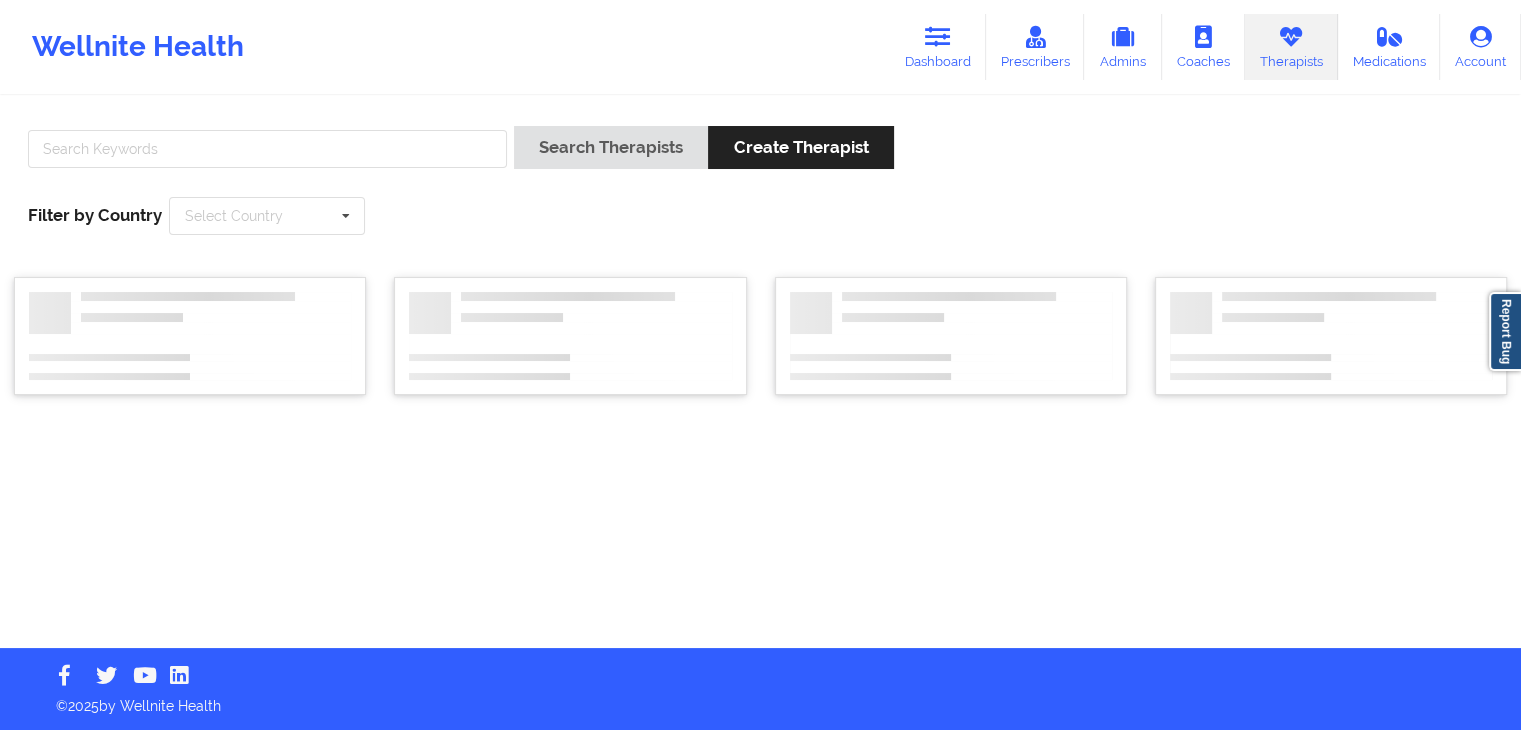 scroll, scrollTop: 0, scrollLeft: 0, axis: both 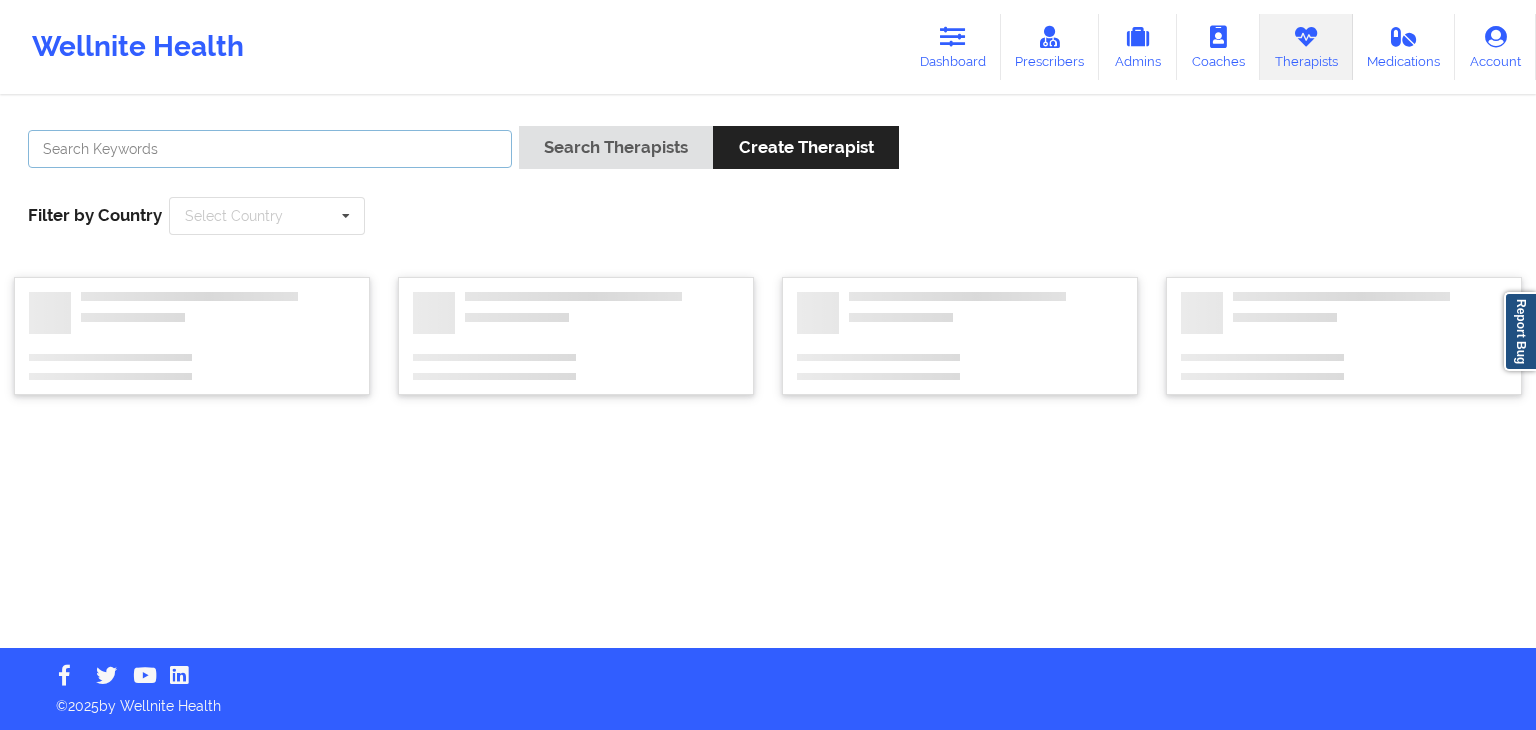 click at bounding box center [270, 149] 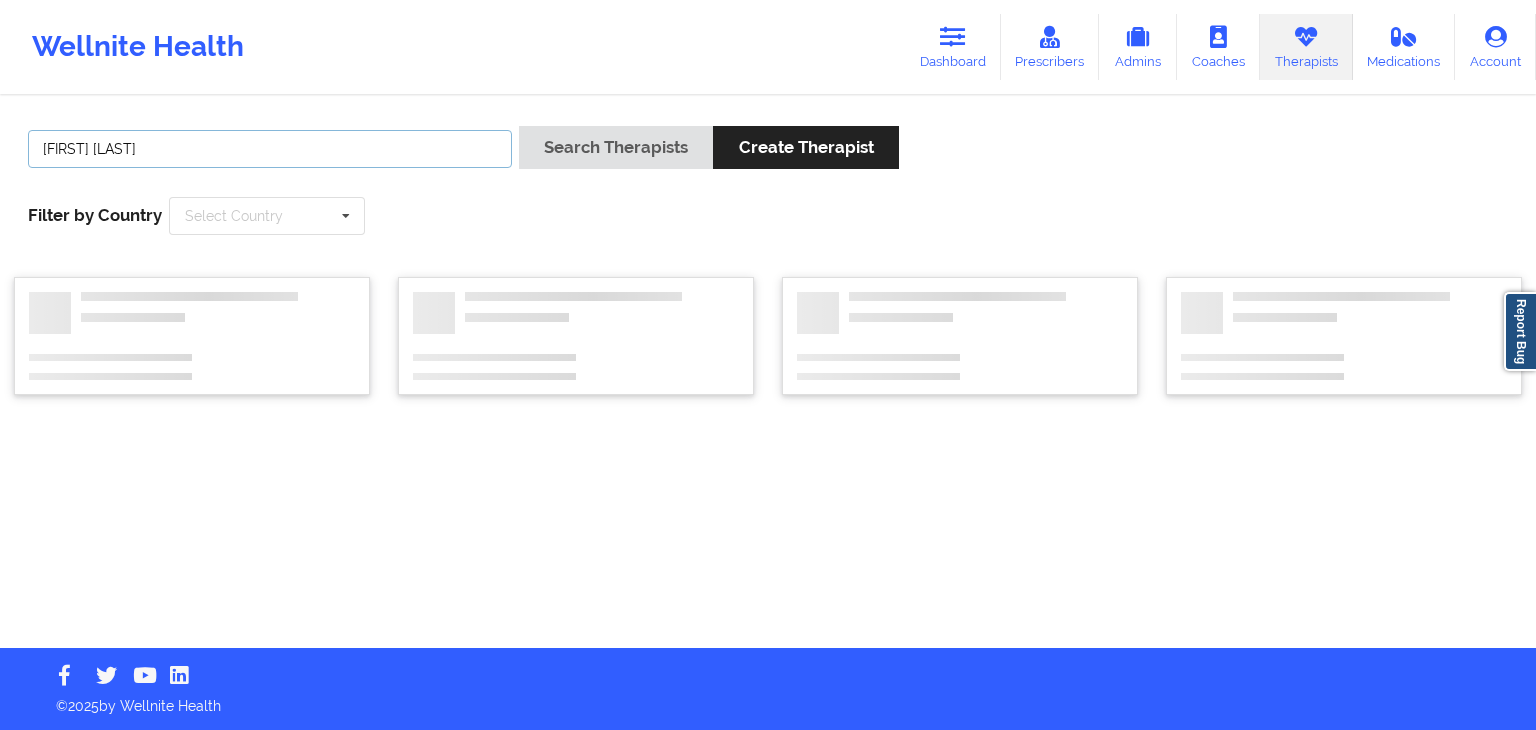 type on "[FIRST] [LAST]" 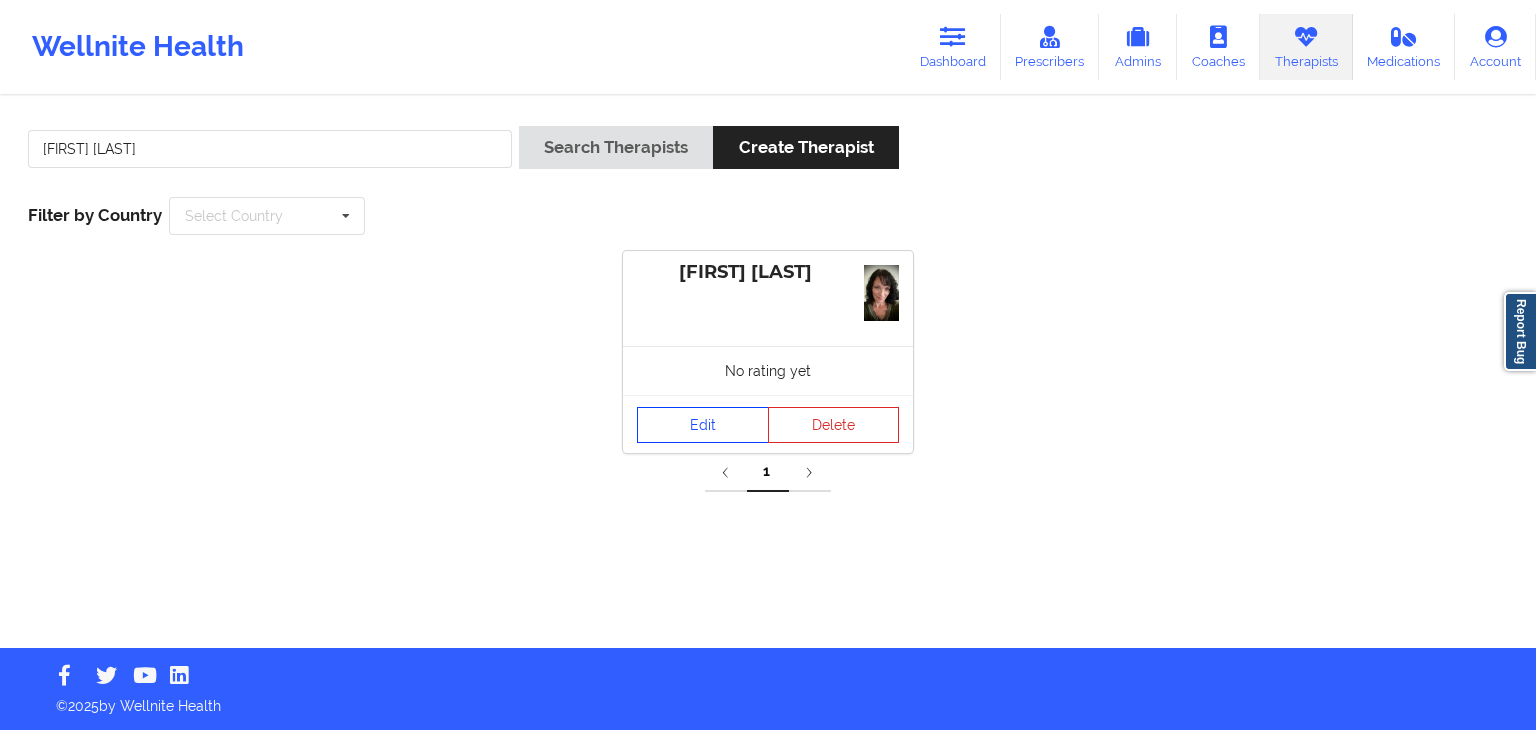 click on "Edit" at bounding box center [703, 425] 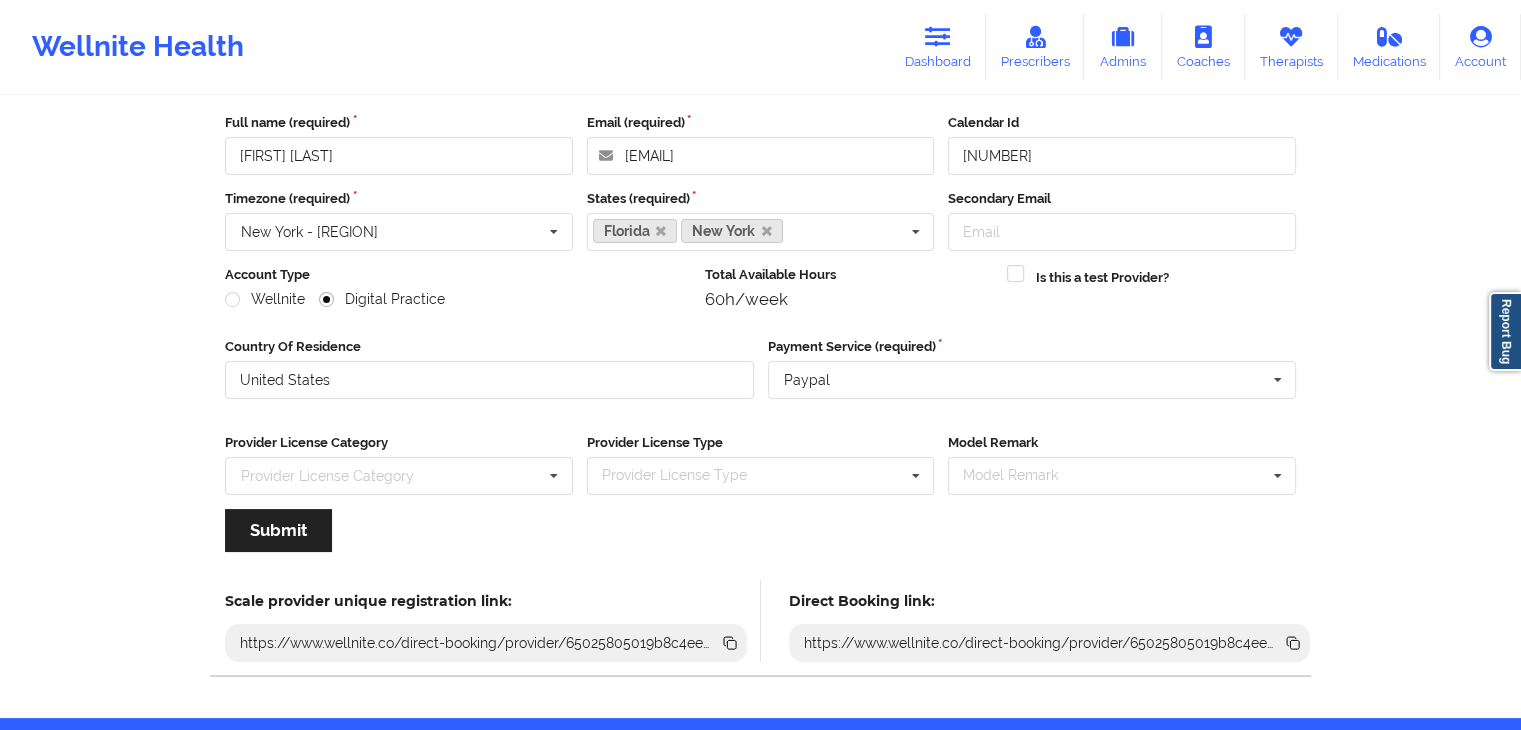 scroll, scrollTop: 166, scrollLeft: 0, axis: vertical 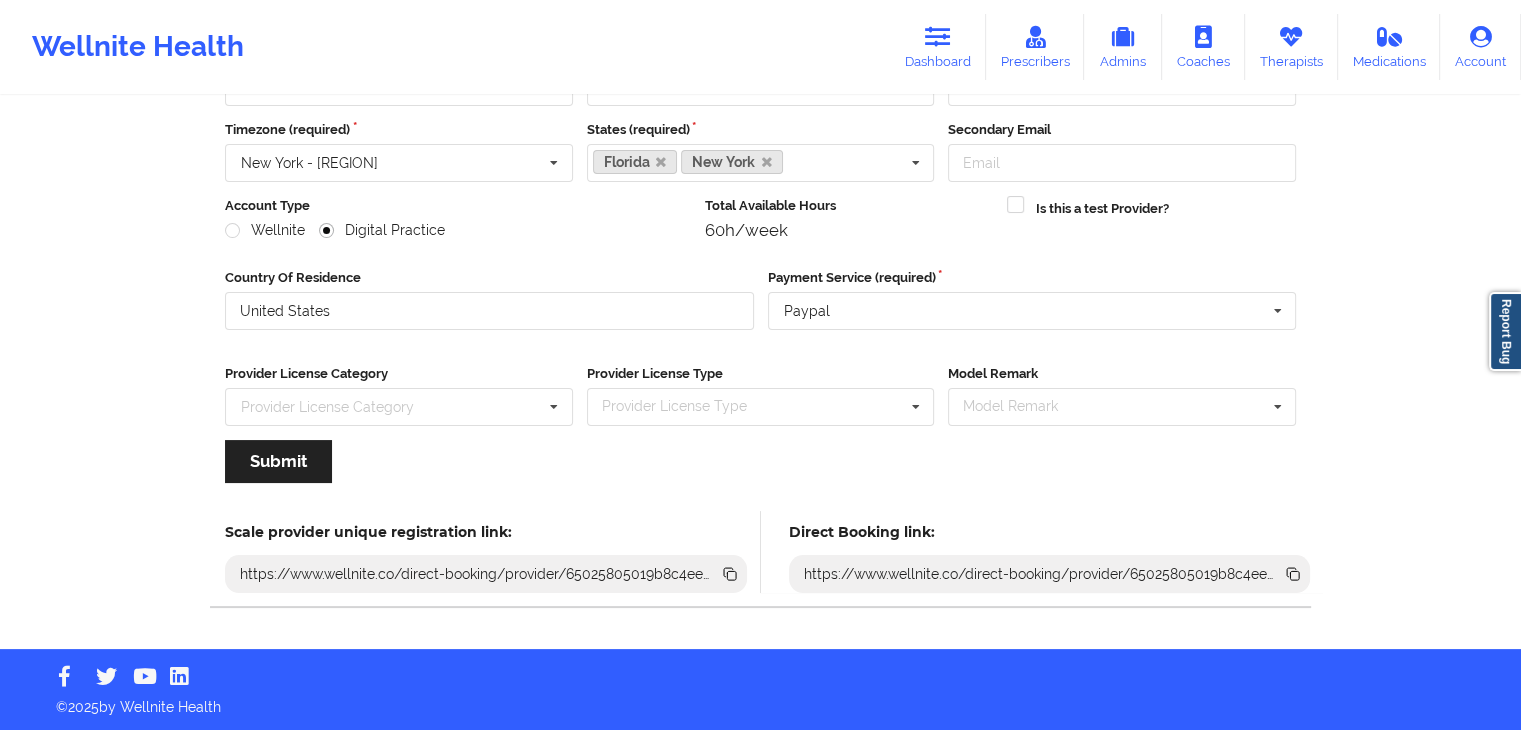 click 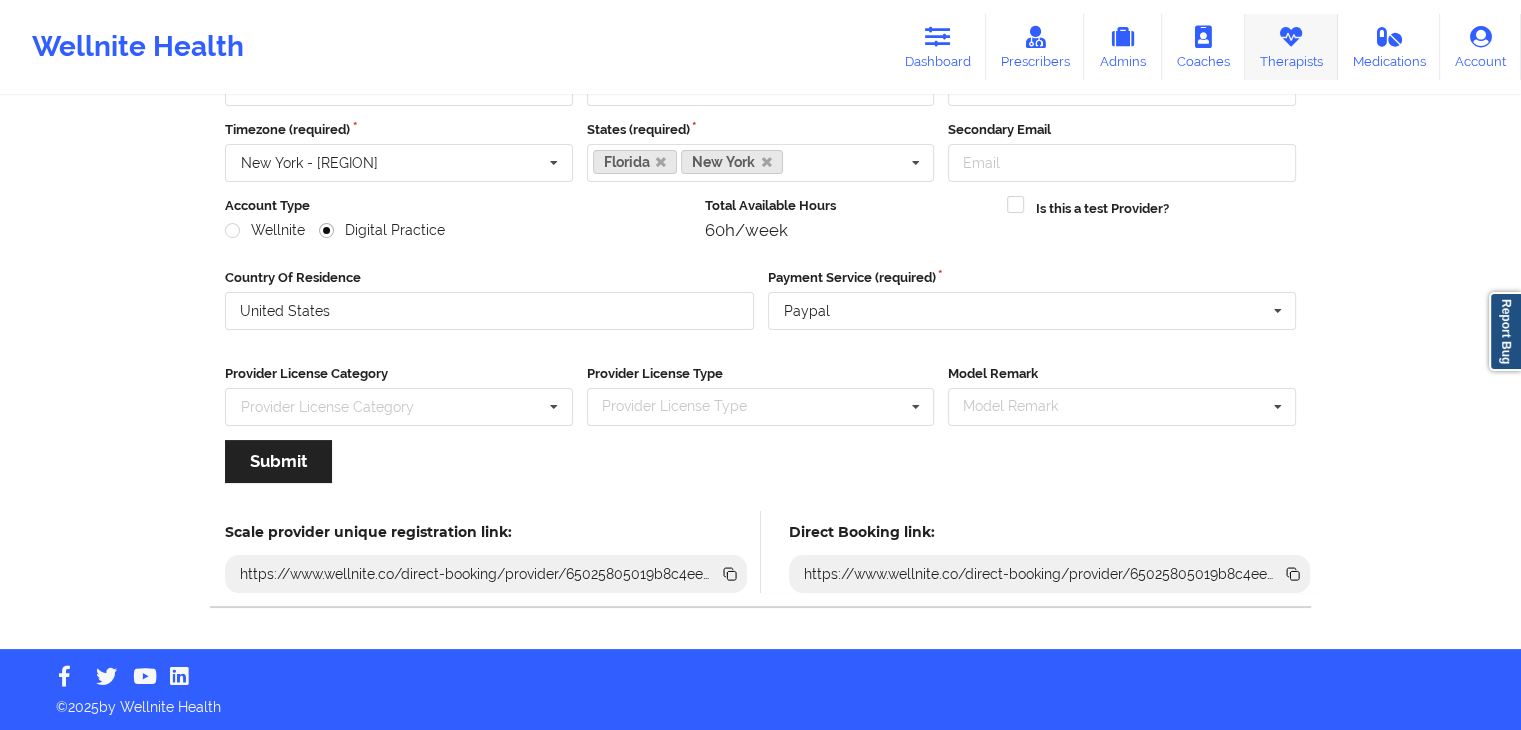 click on "Therapists" at bounding box center [1291, 47] 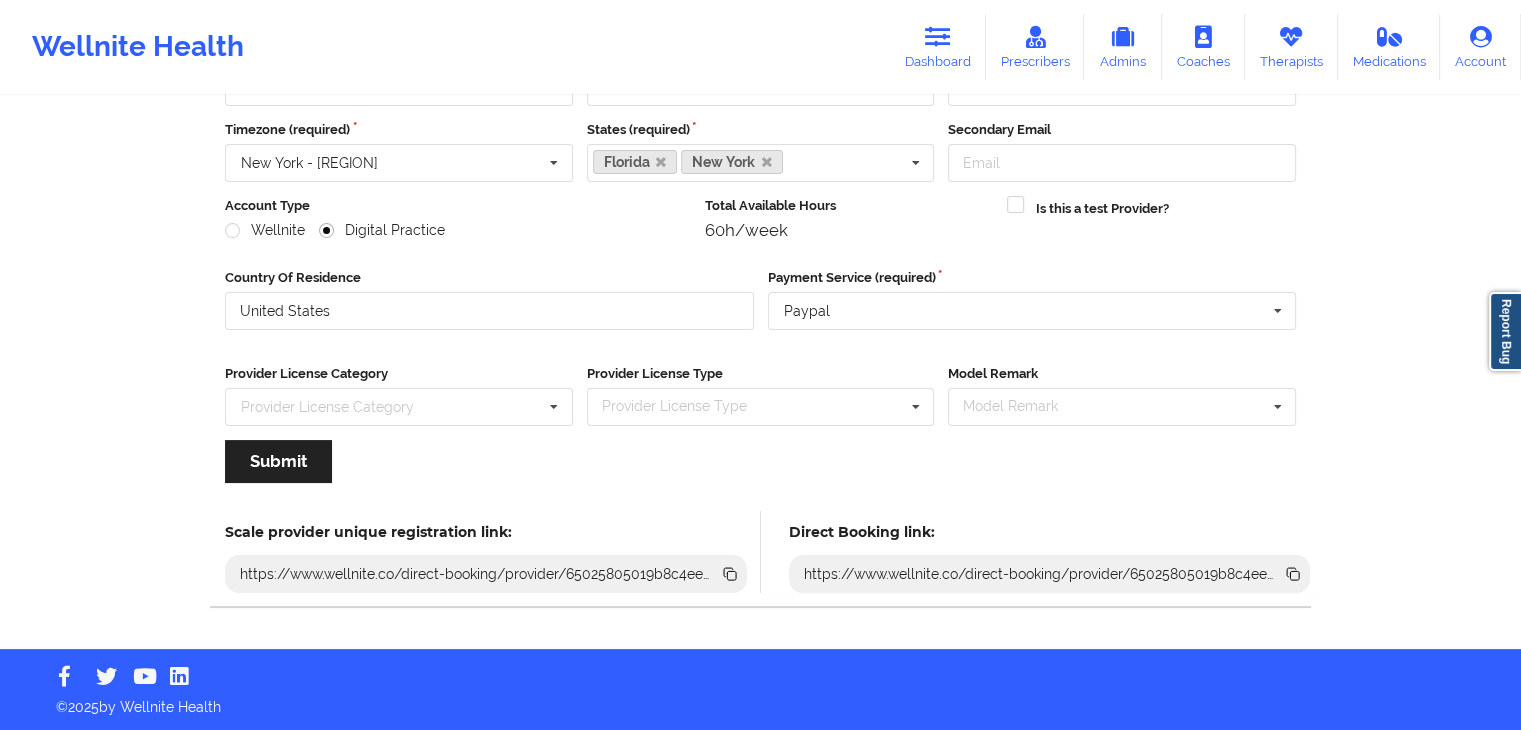 scroll, scrollTop: 0, scrollLeft: 0, axis: both 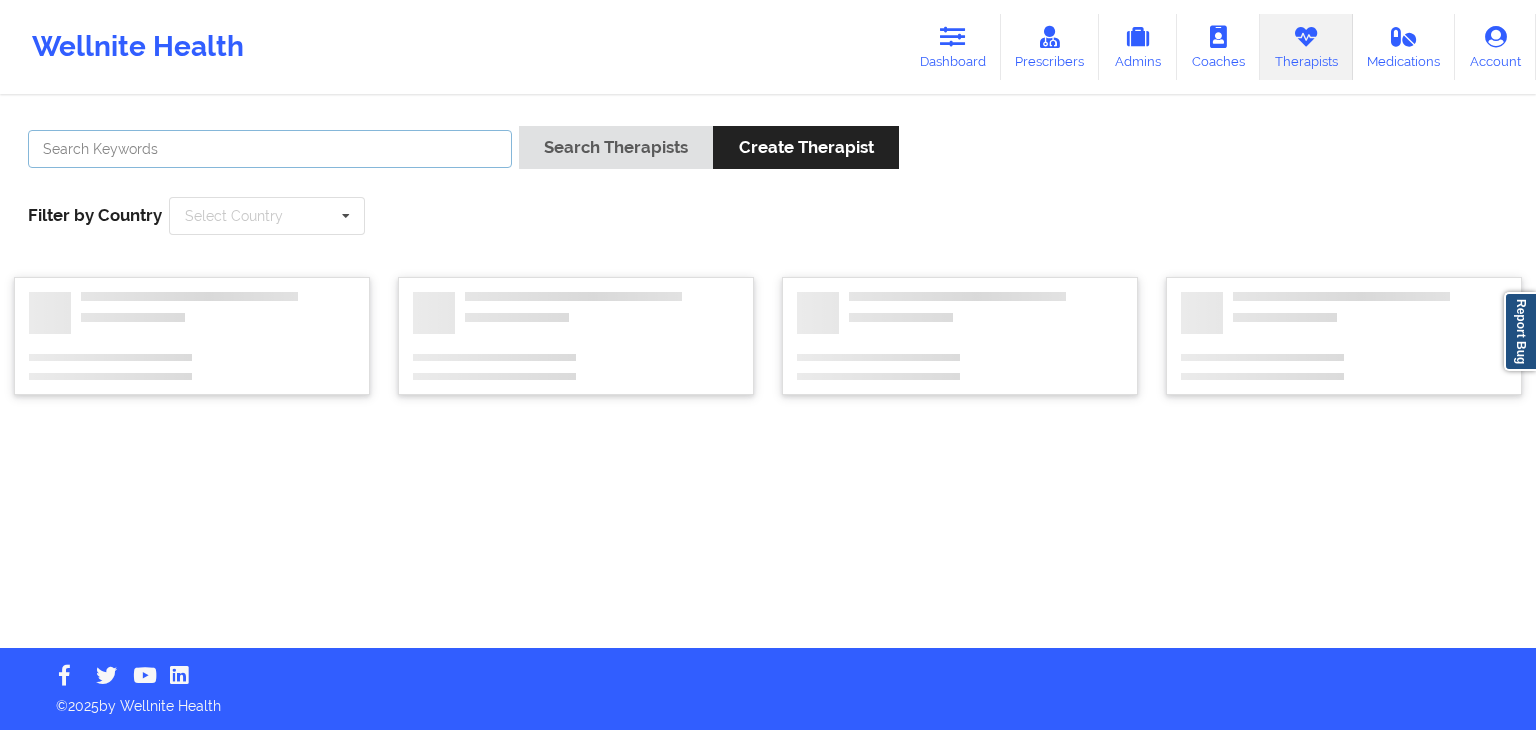 click at bounding box center [270, 149] 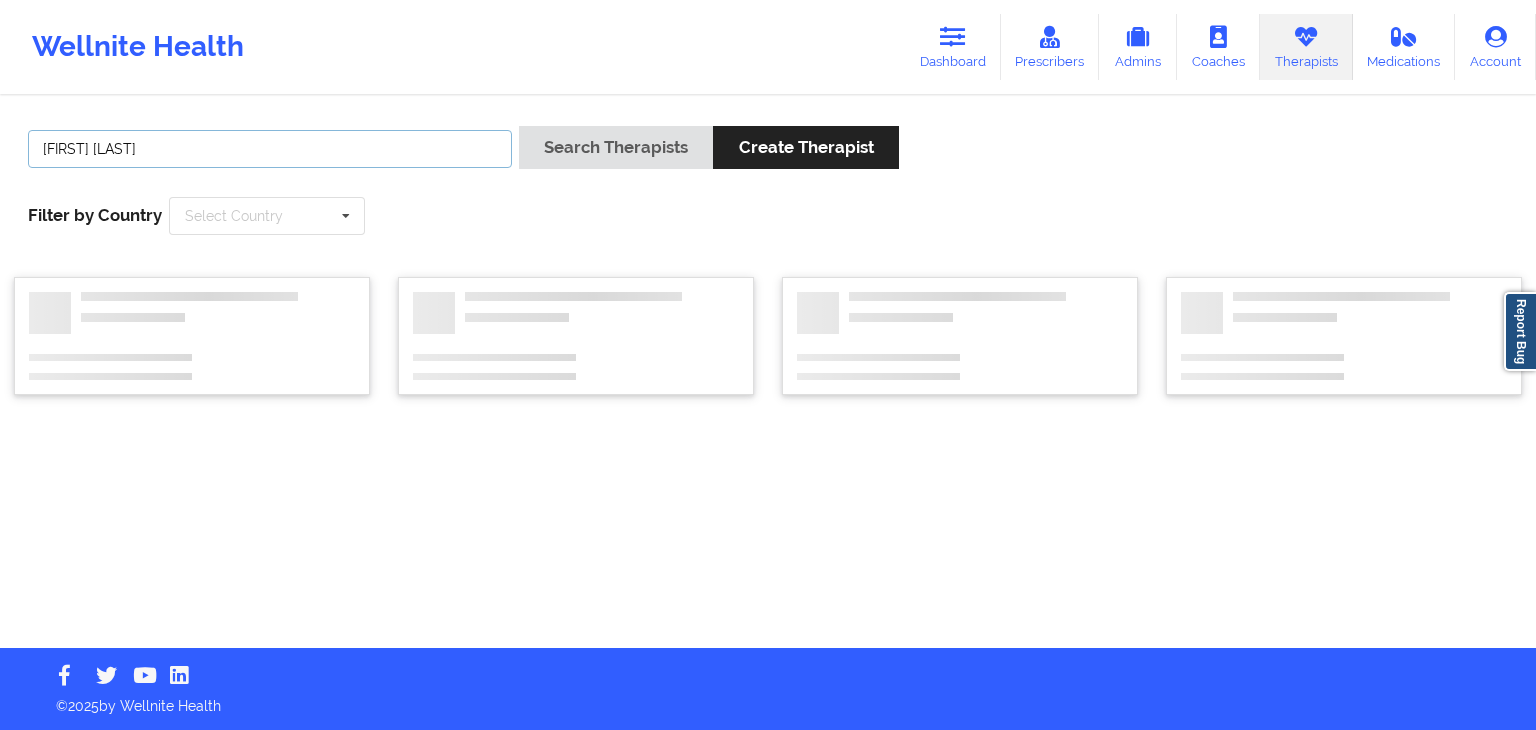 type on "[FIRST] [LAST]" 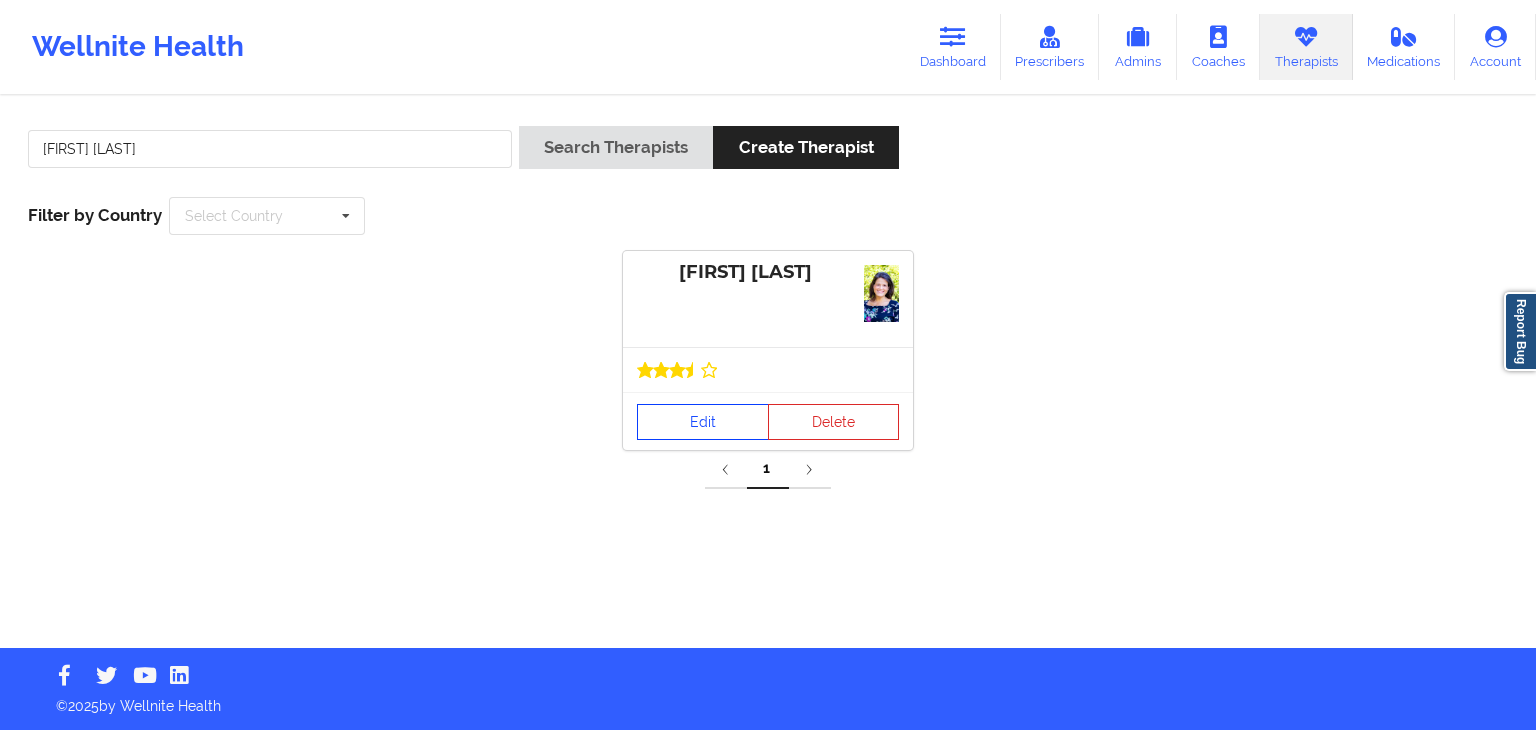 click on "Edit" at bounding box center (703, 422) 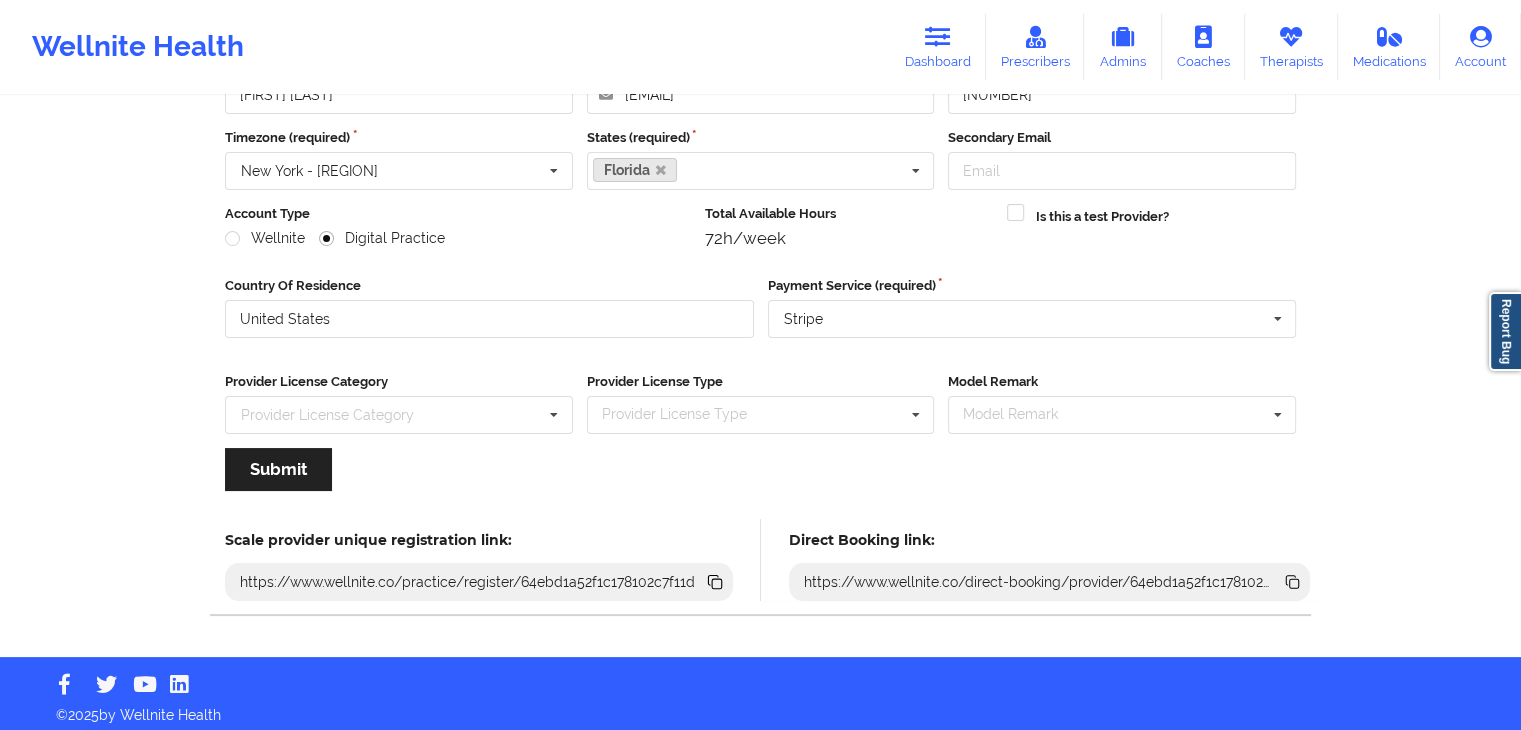 scroll, scrollTop: 166, scrollLeft: 0, axis: vertical 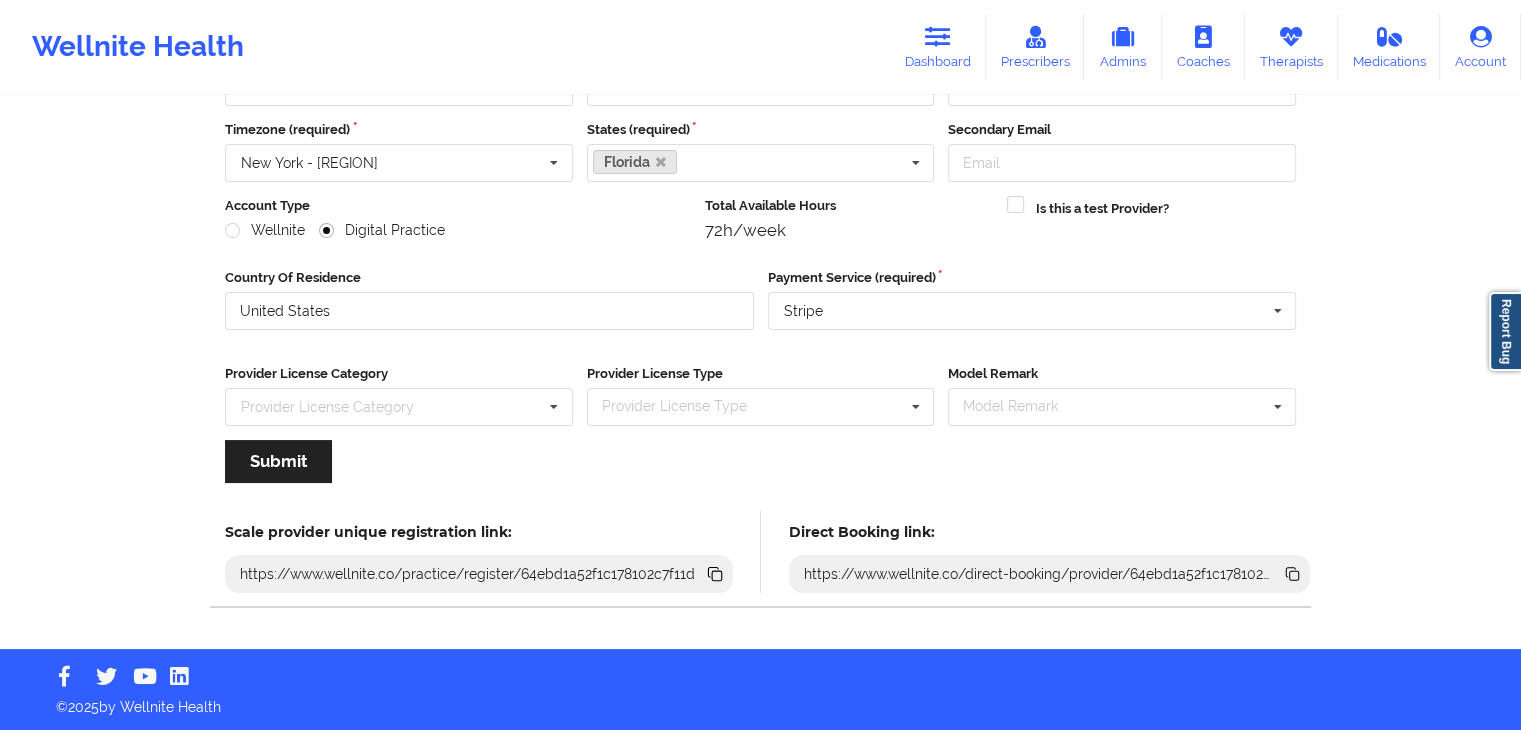 click 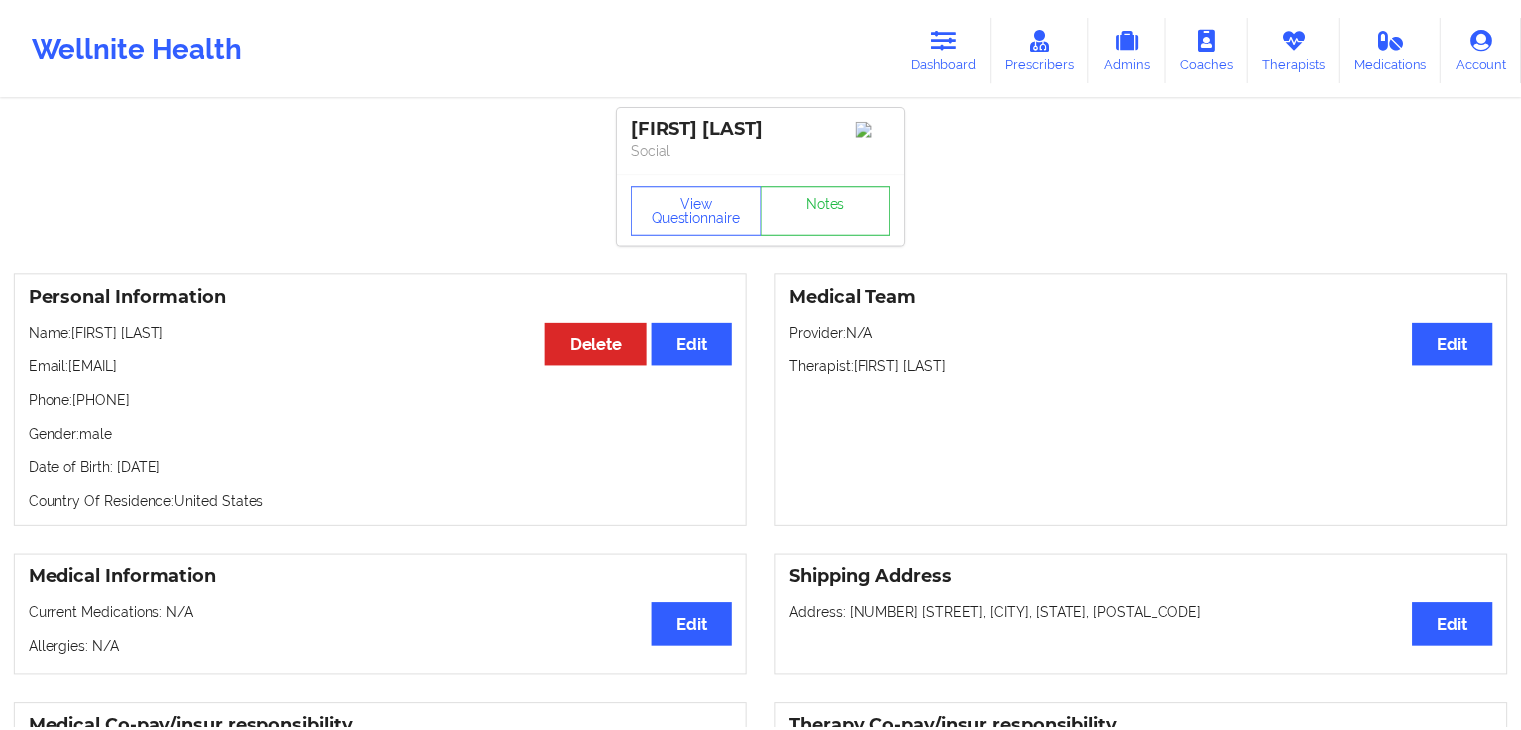 scroll, scrollTop: 0, scrollLeft: 0, axis: both 